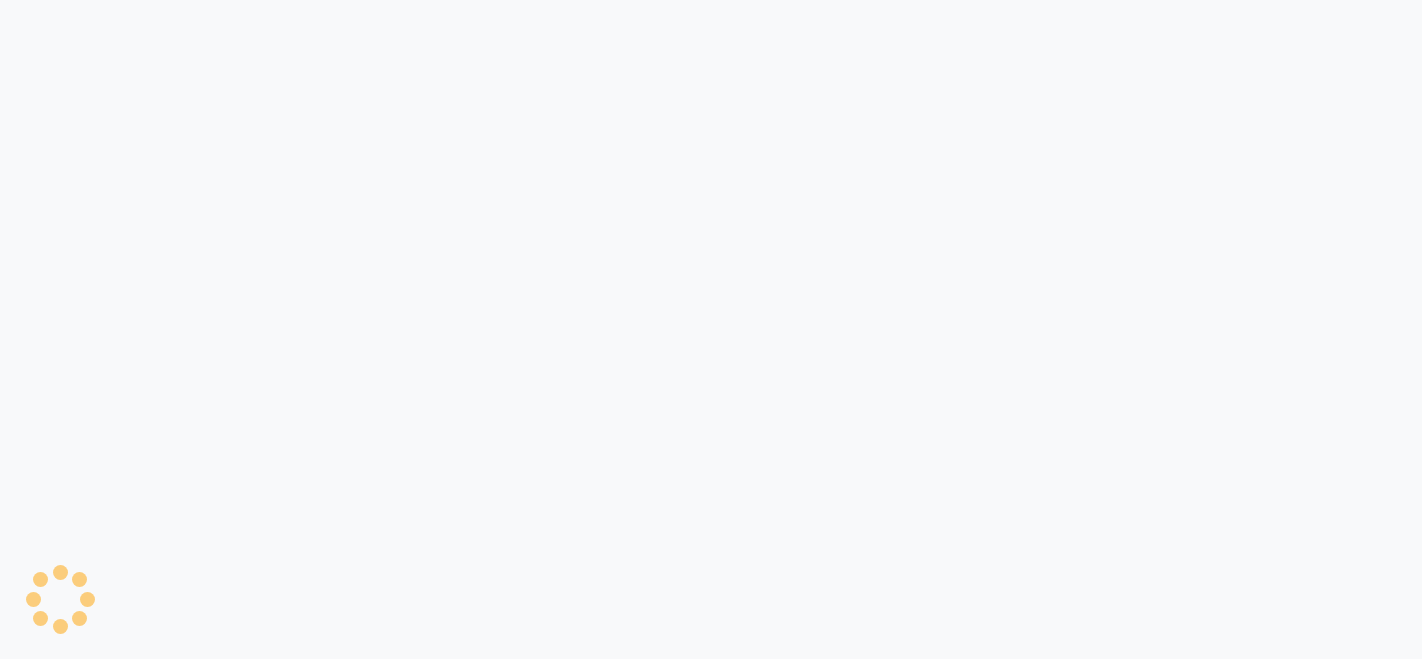 scroll, scrollTop: 0, scrollLeft: 0, axis: both 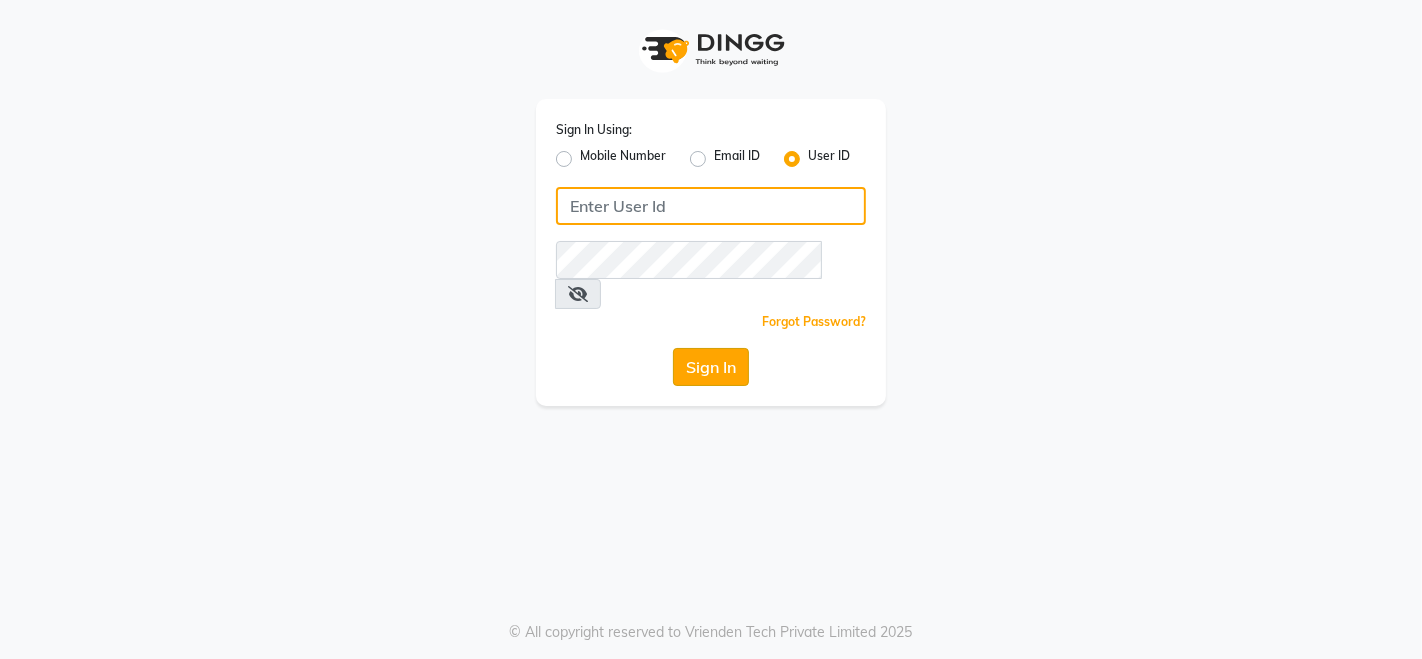 type on "peacocksalon" 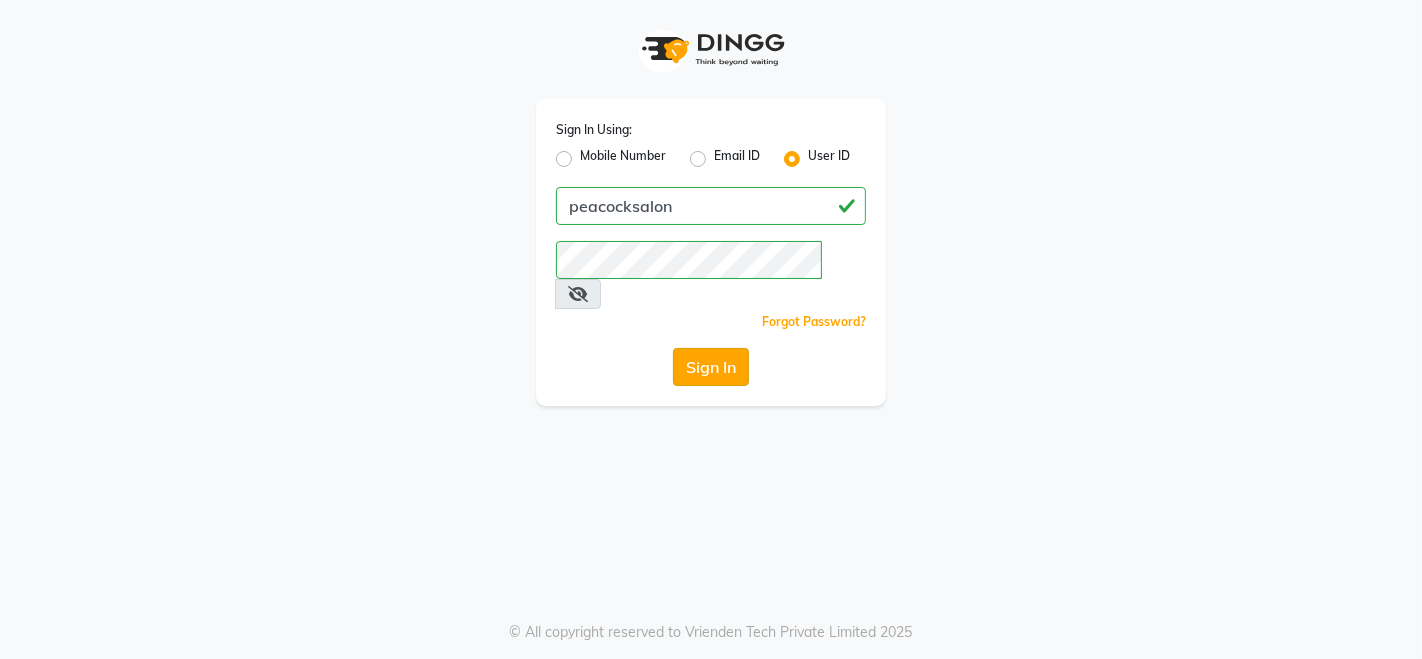 click on "Sign In" 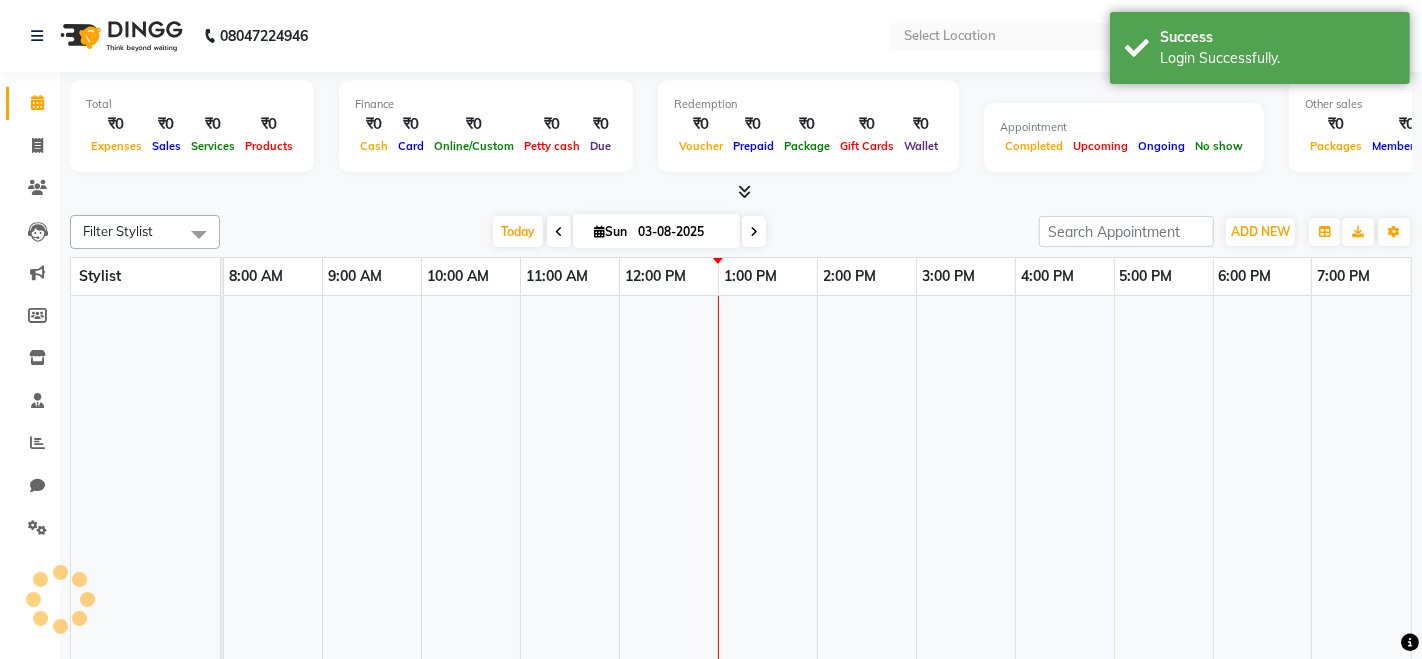 select on "en" 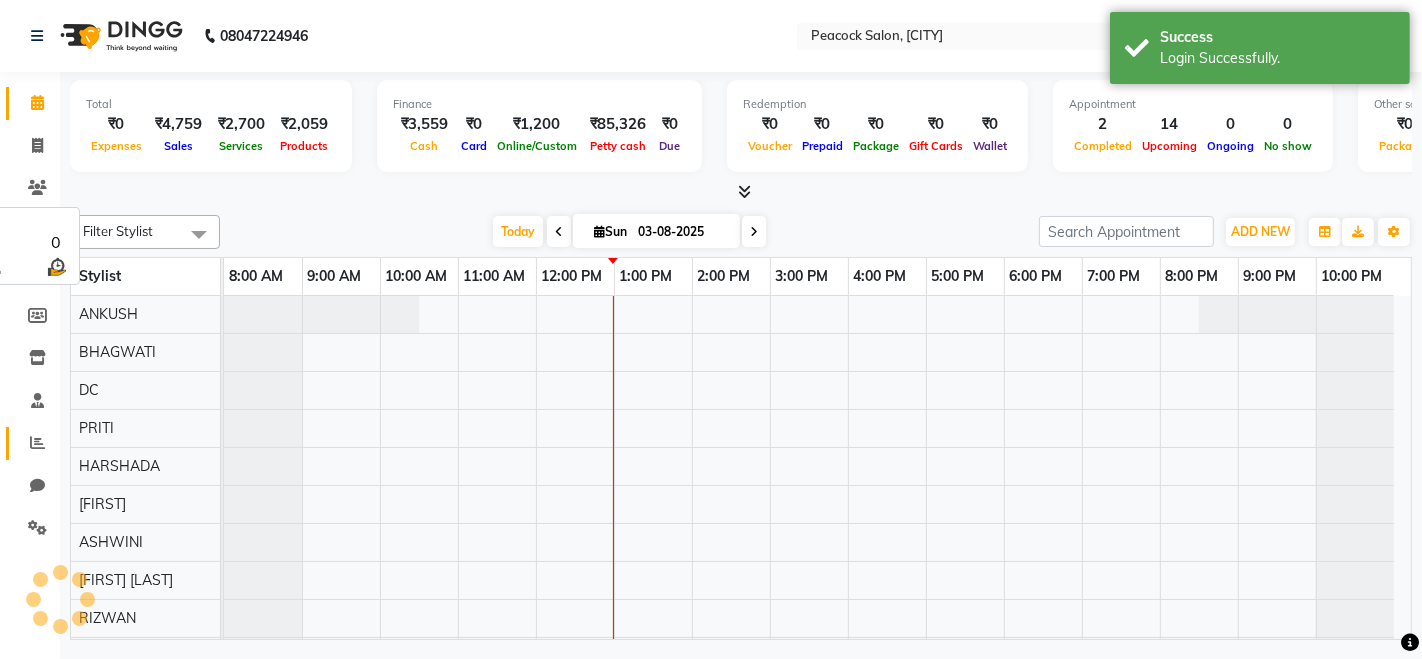 scroll, scrollTop: 0, scrollLeft: 0, axis: both 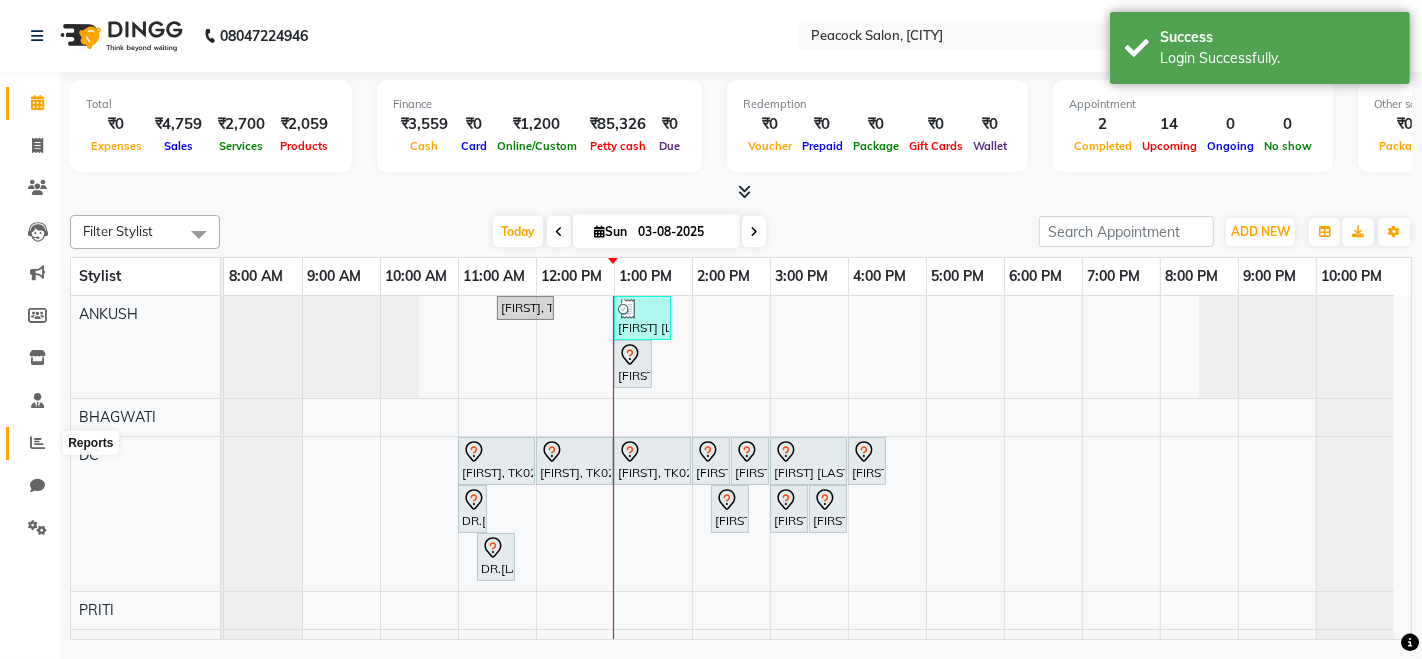 click 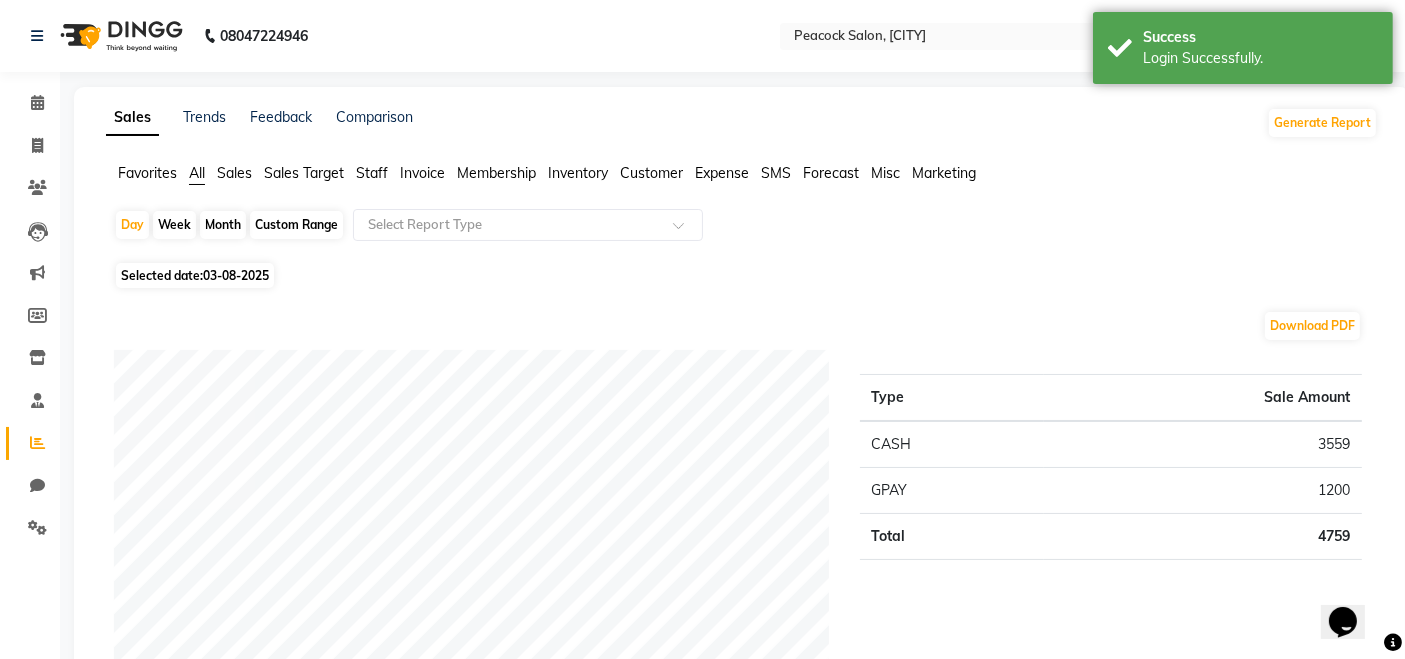 scroll, scrollTop: 0, scrollLeft: 0, axis: both 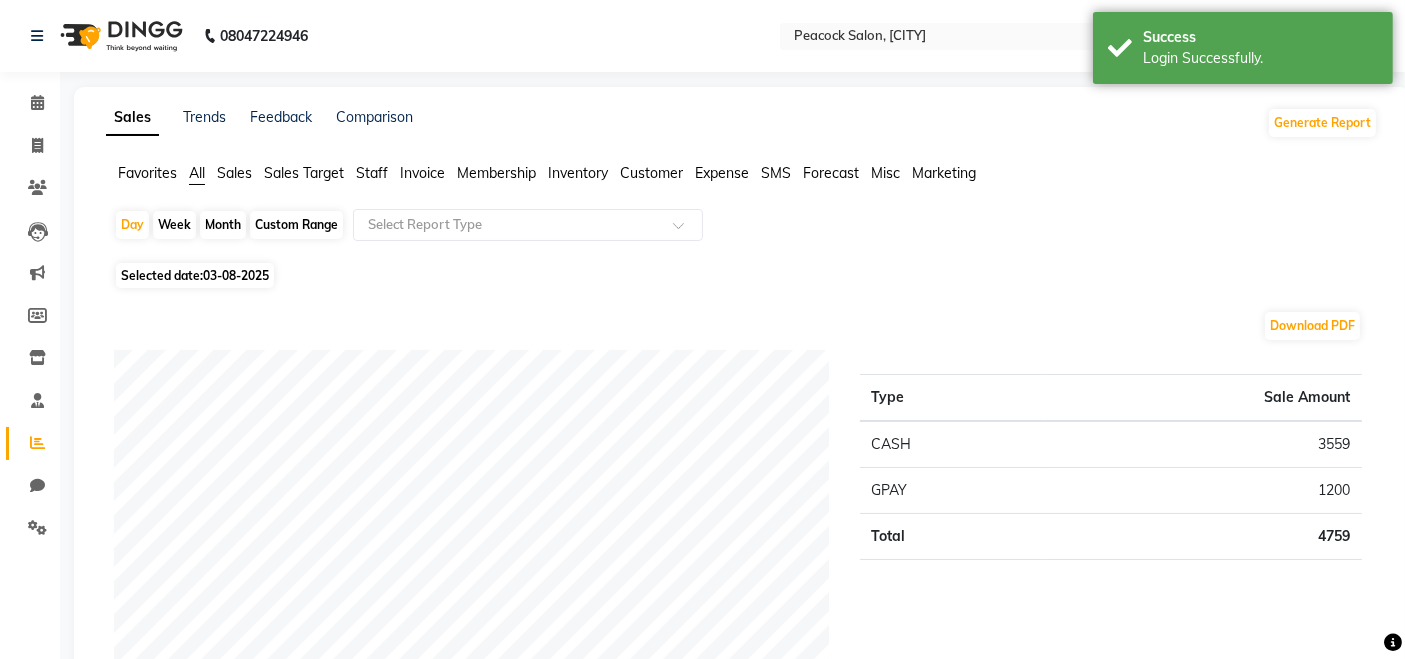 click on "Month" 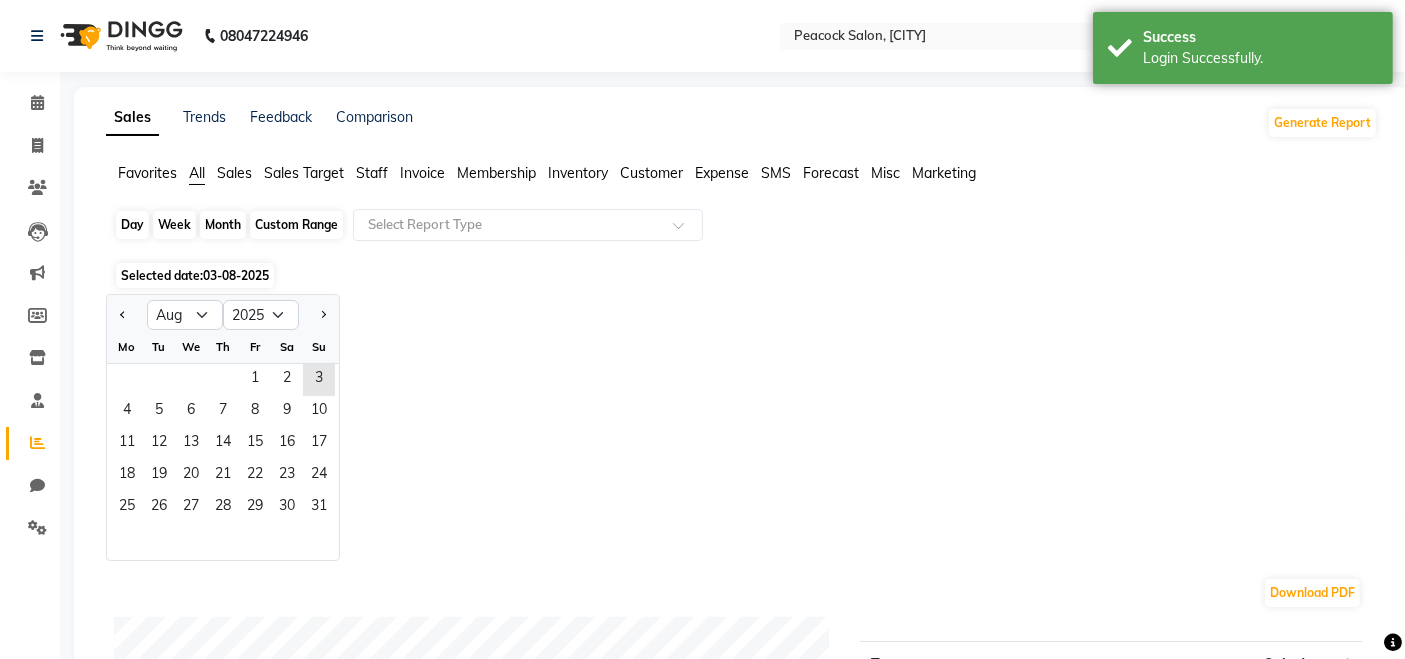 click on "Month" 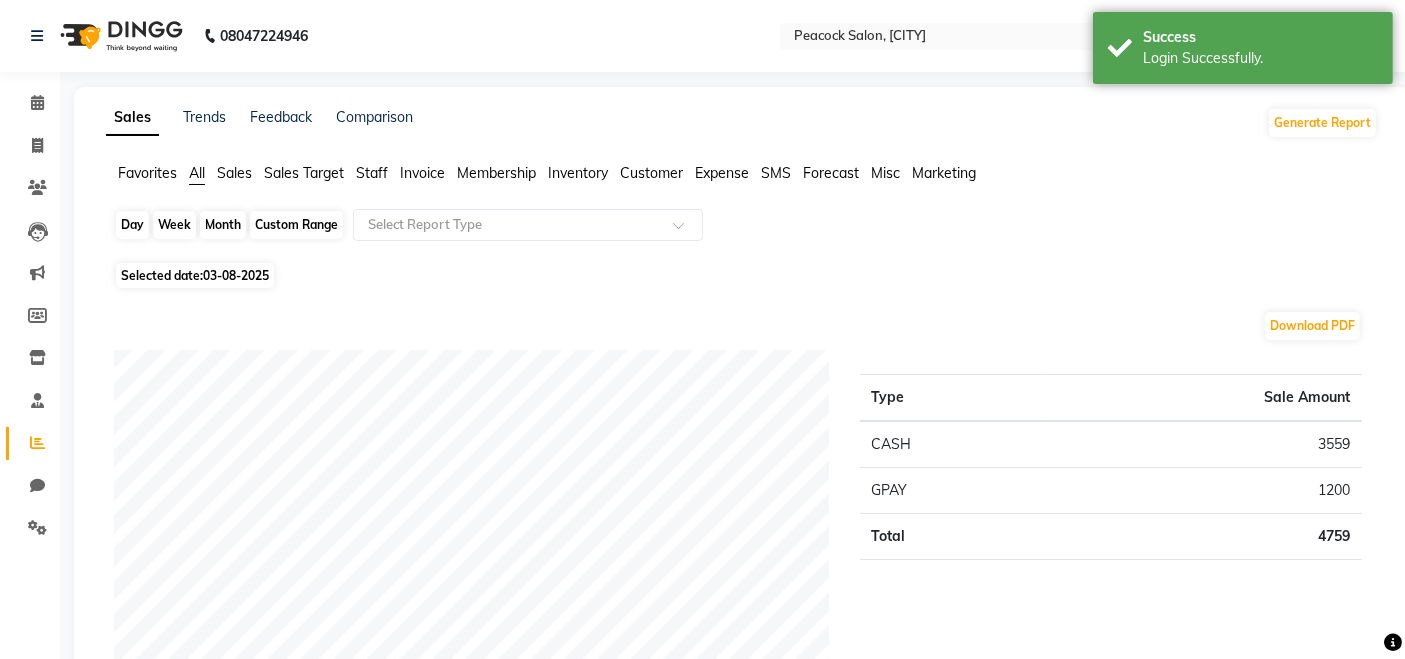 click on "Month" 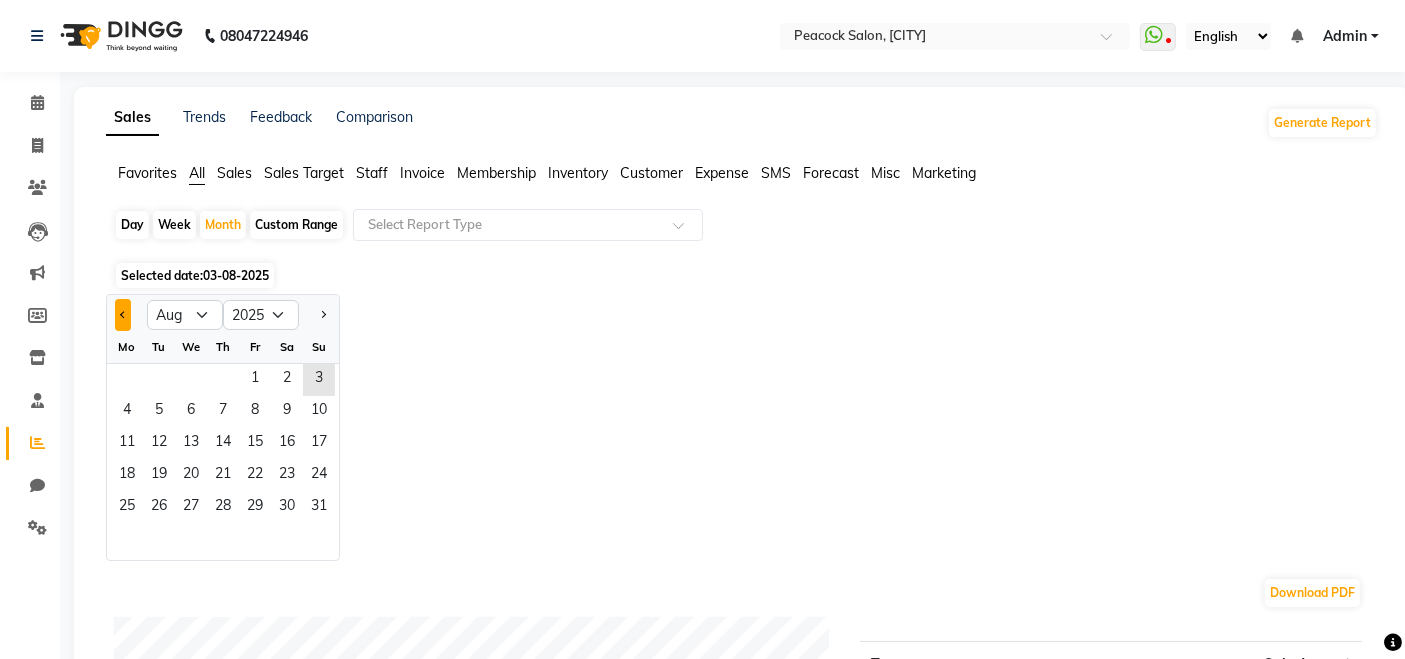 click 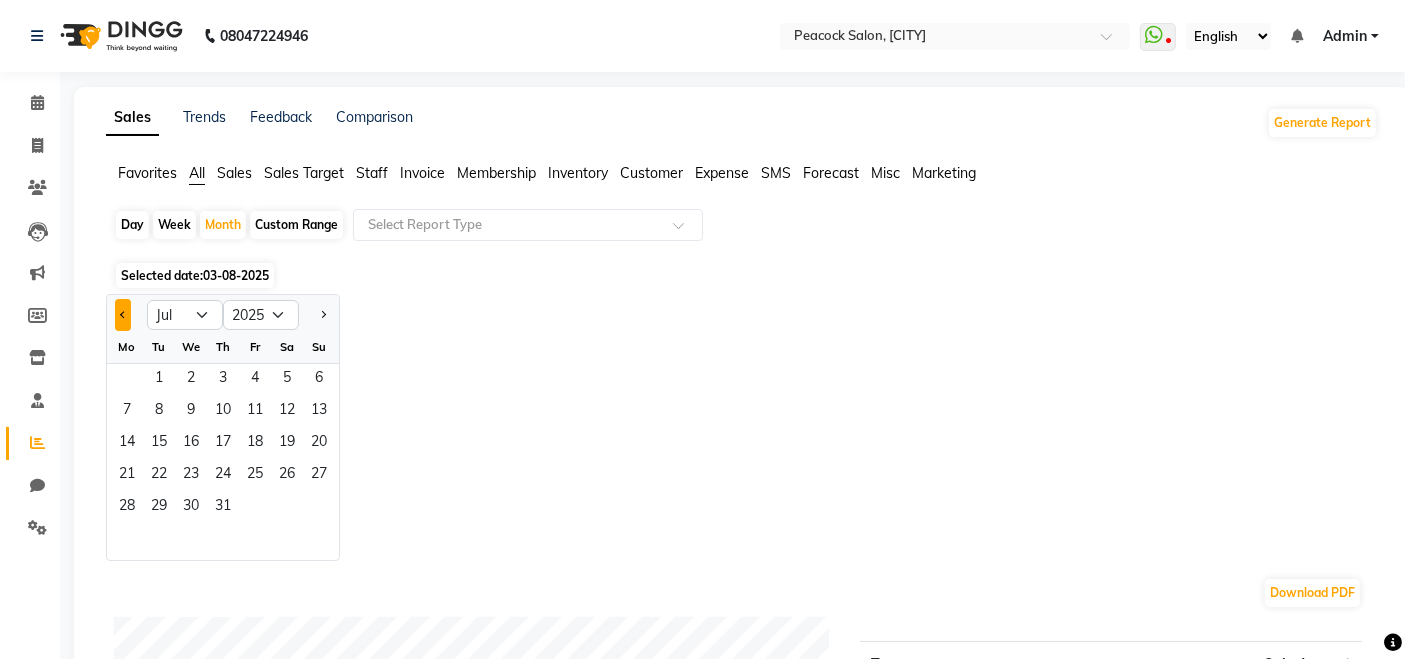 click 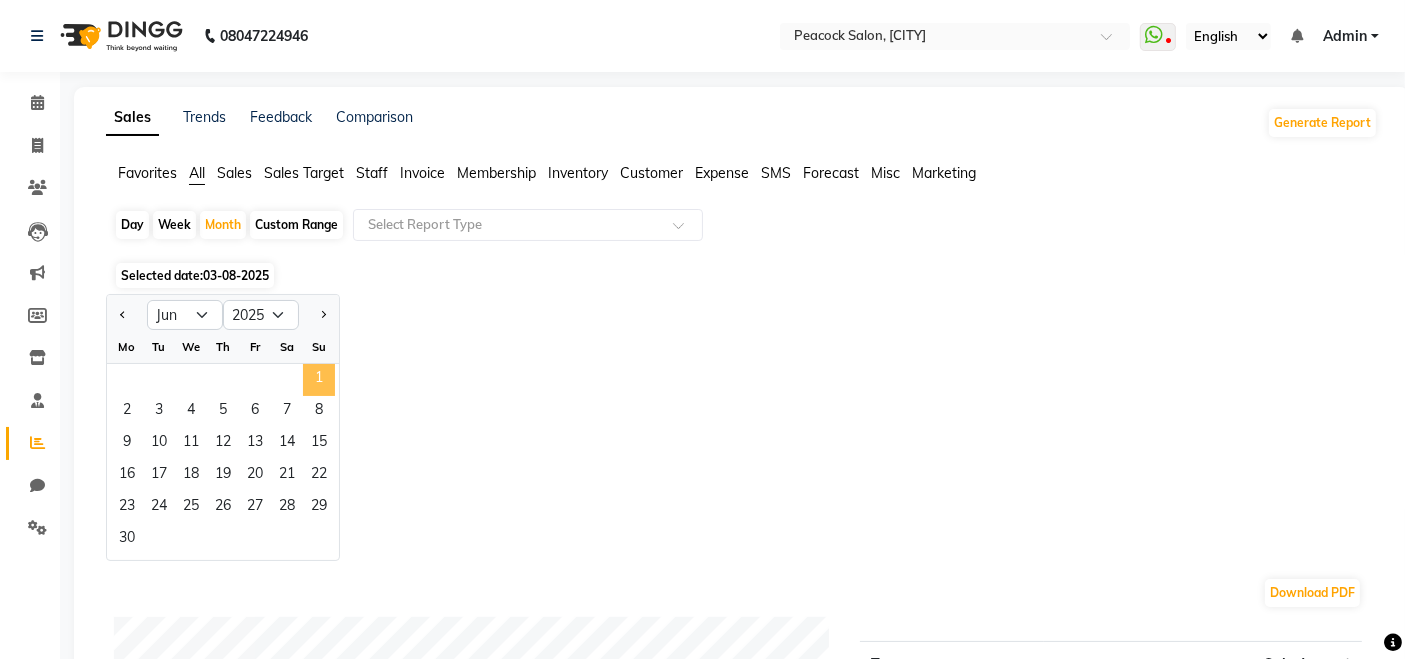 click on "1" 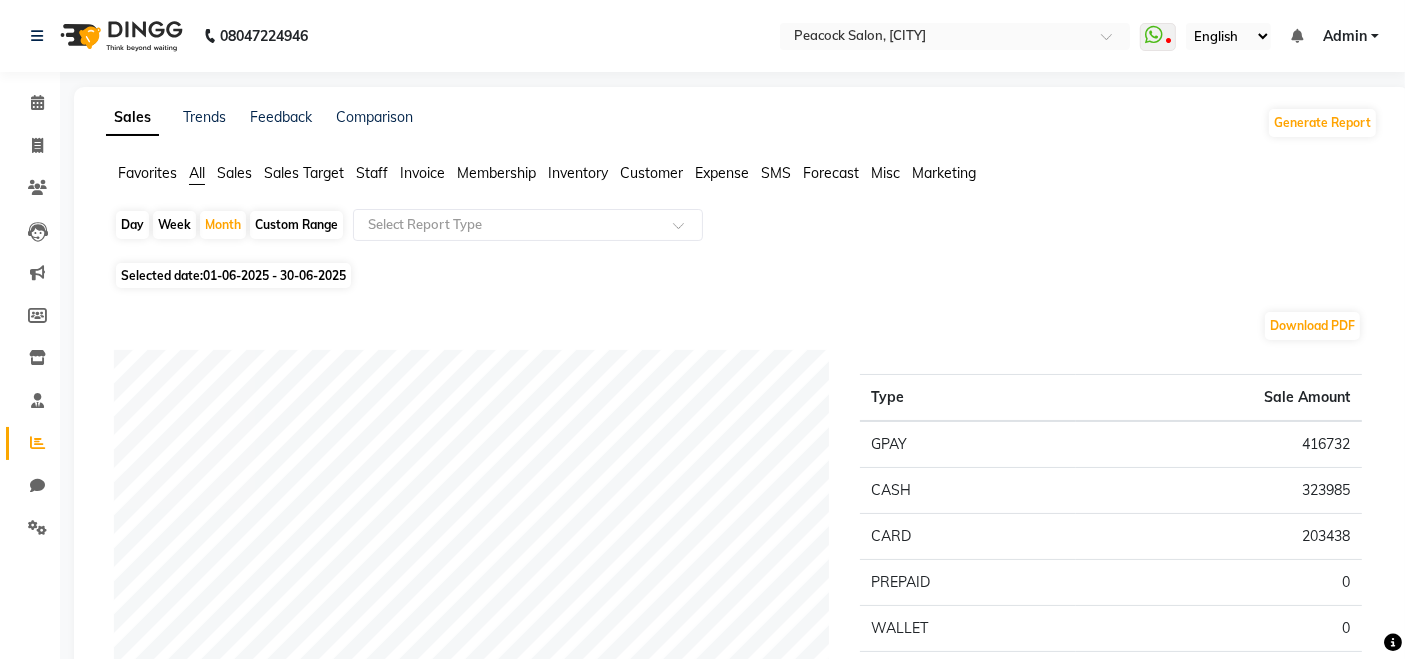 click on "Expense" 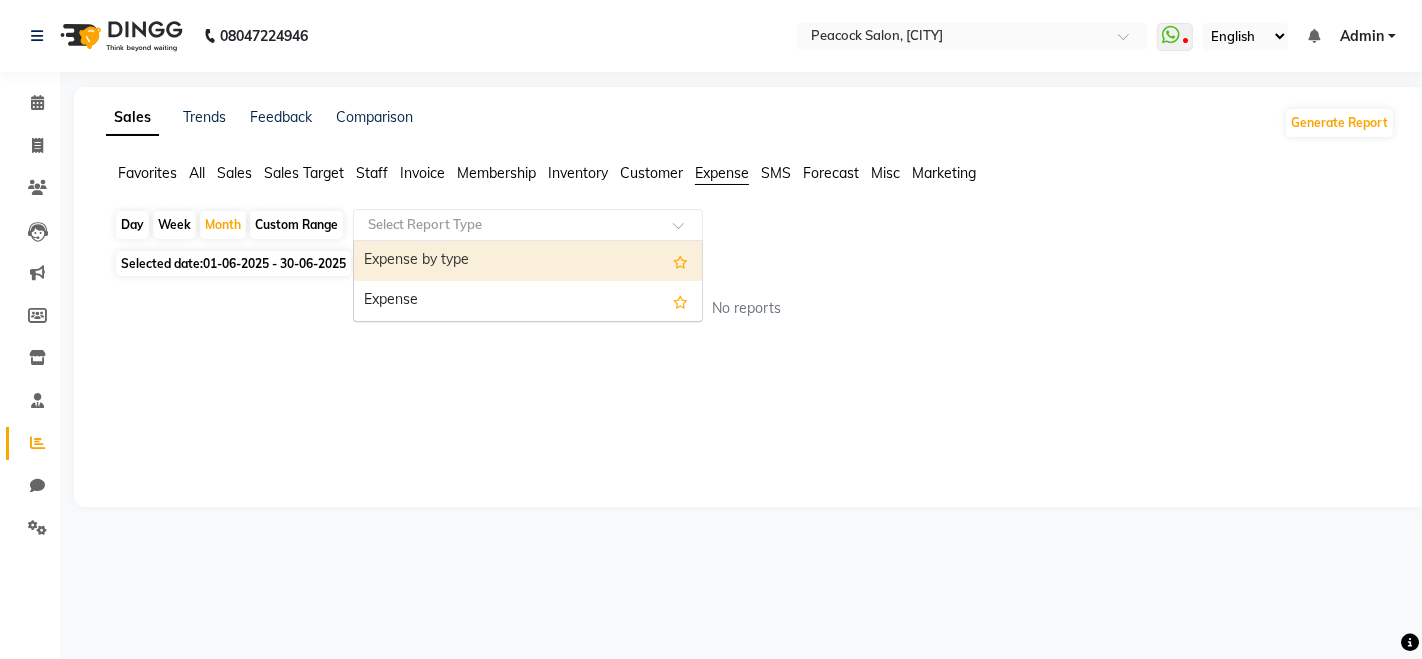 click 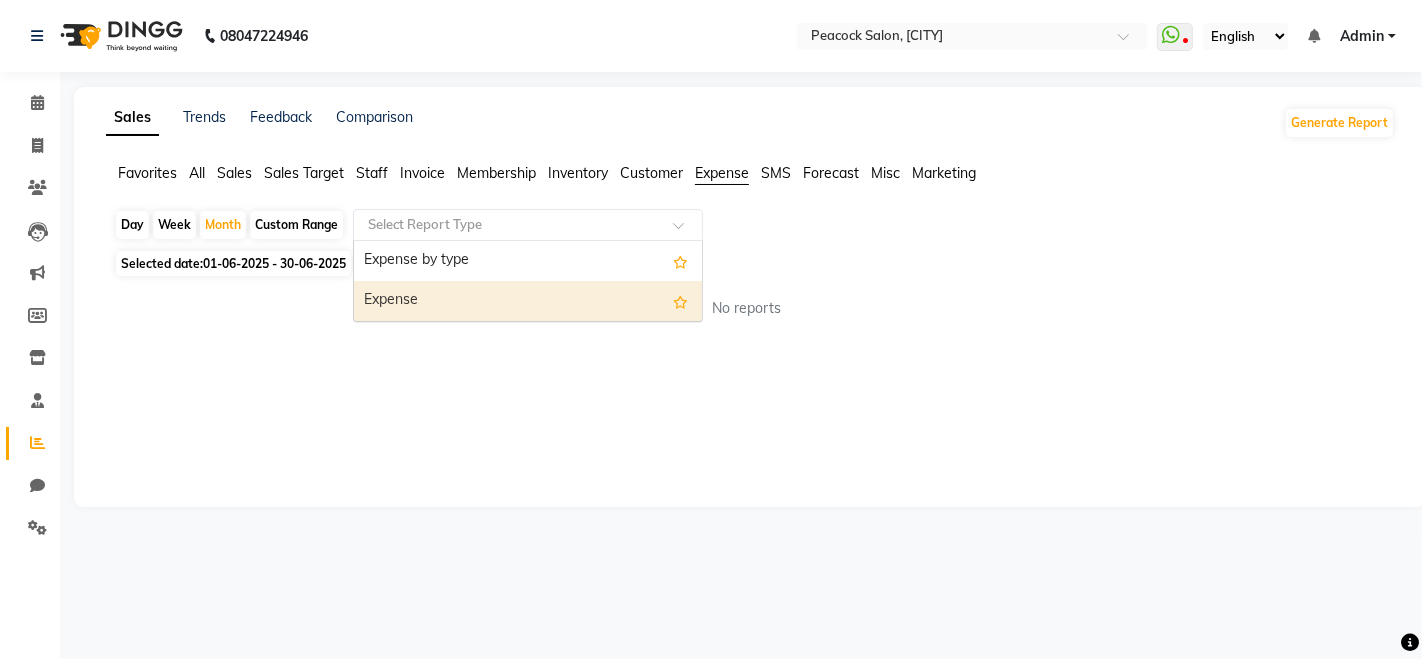 click on "Expense" at bounding box center [528, 301] 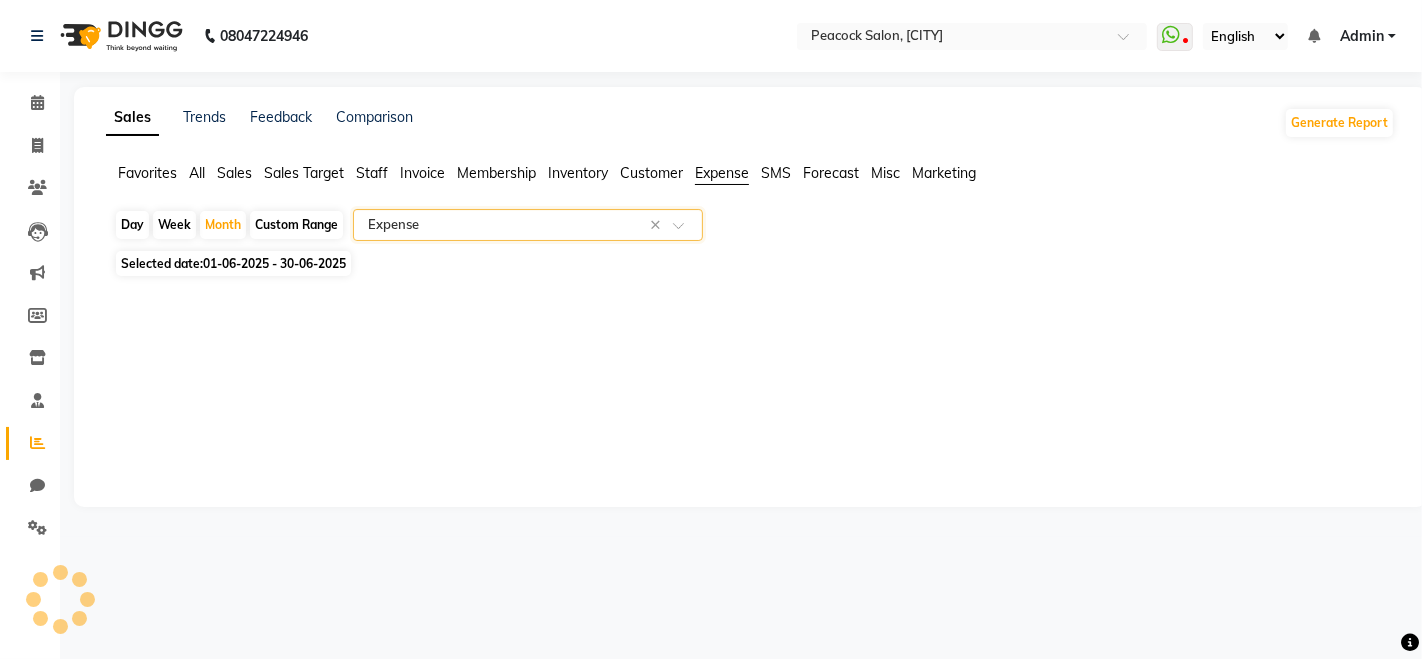 select on "filtered_report" 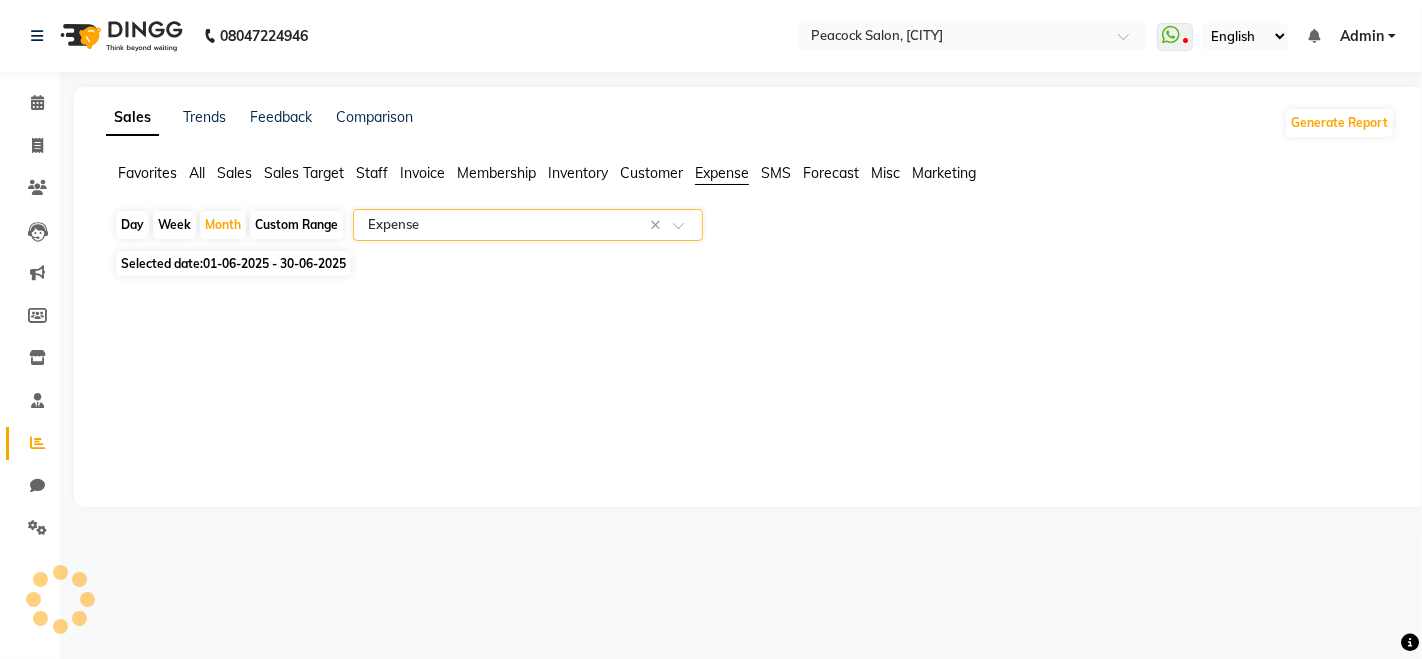 select on "pdf" 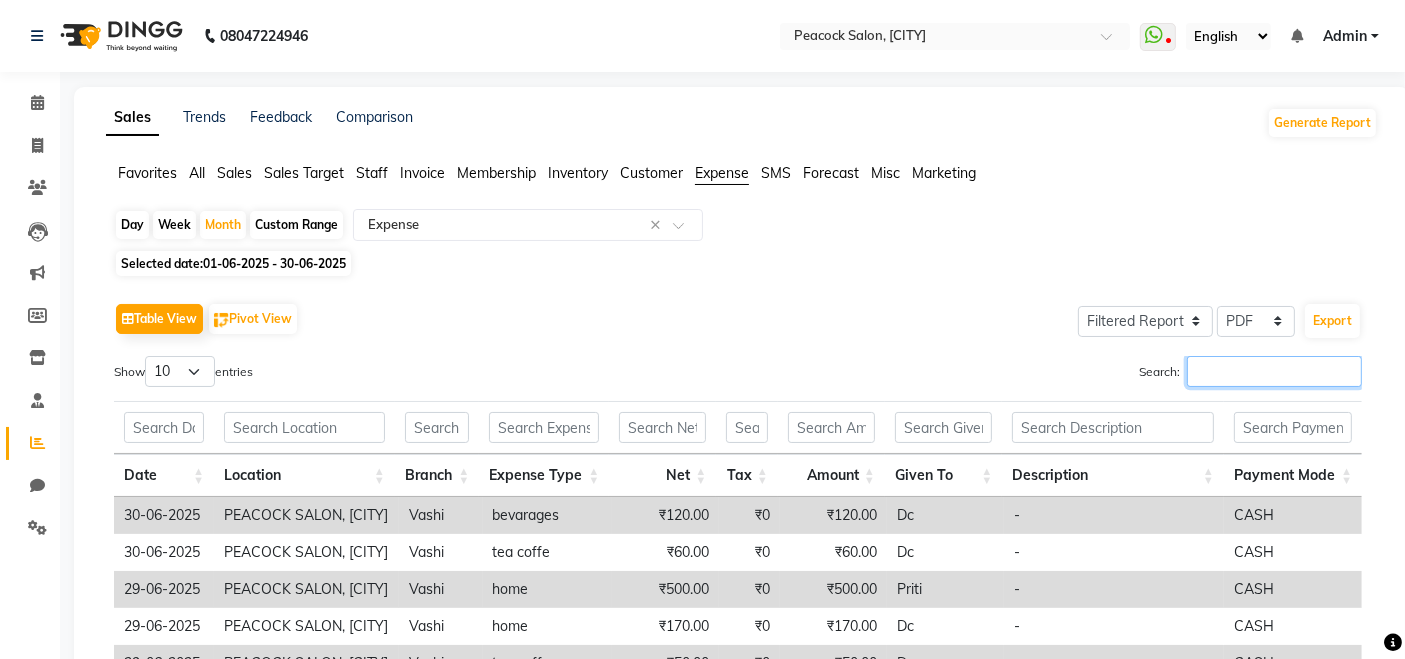click on "Search:" at bounding box center [1274, 371] 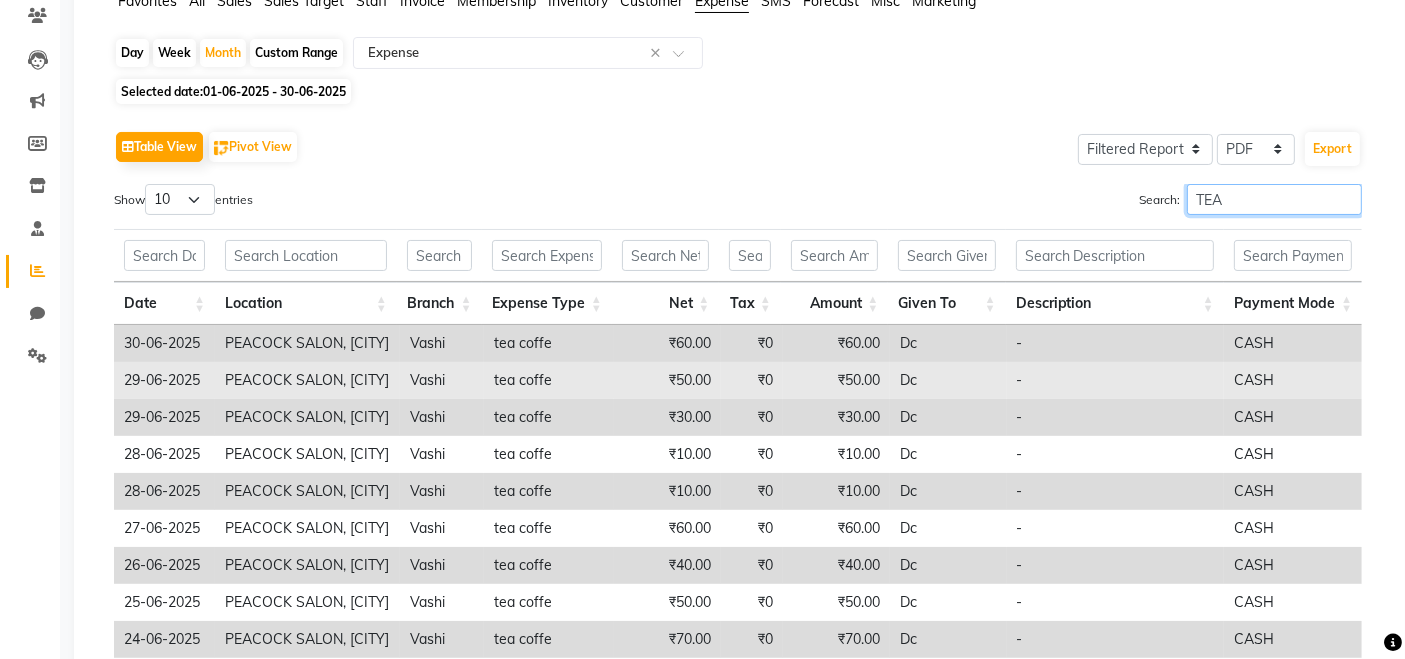 scroll, scrollTop: 170, scrollLeft: 0, axis: vertical 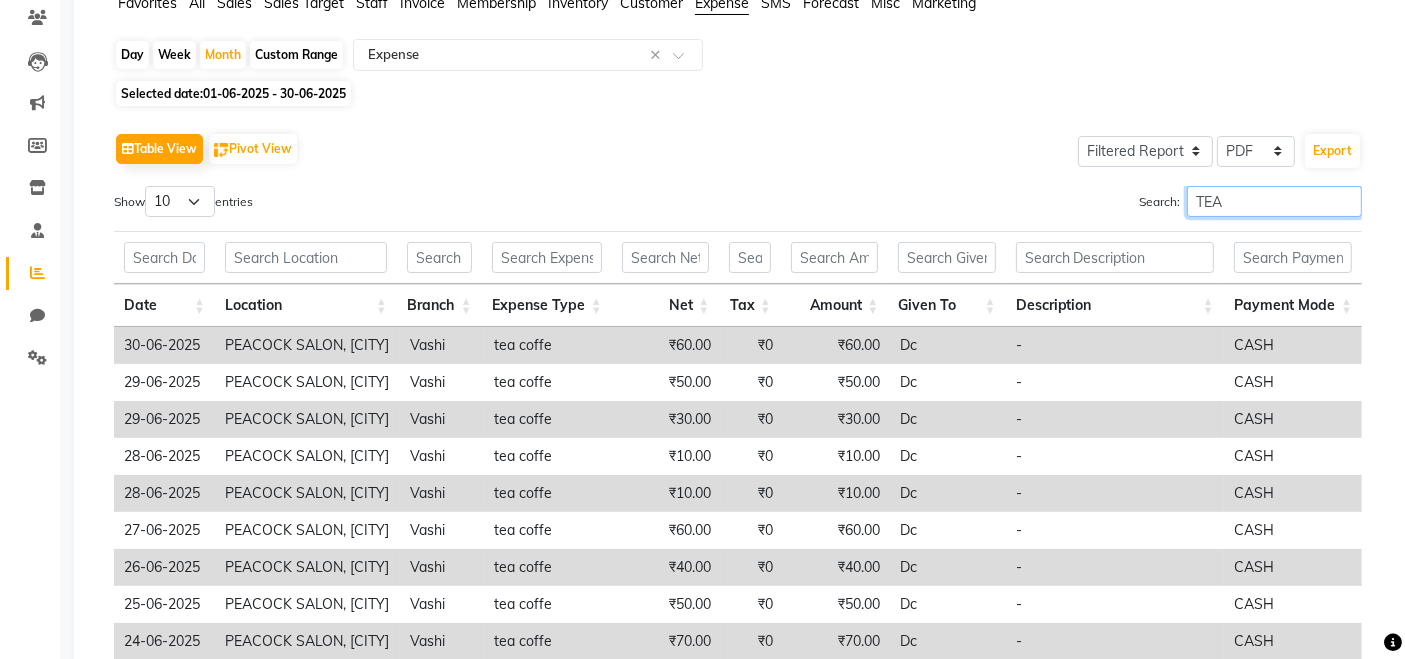 click on "TEA" at bounding box center (1274, 201) 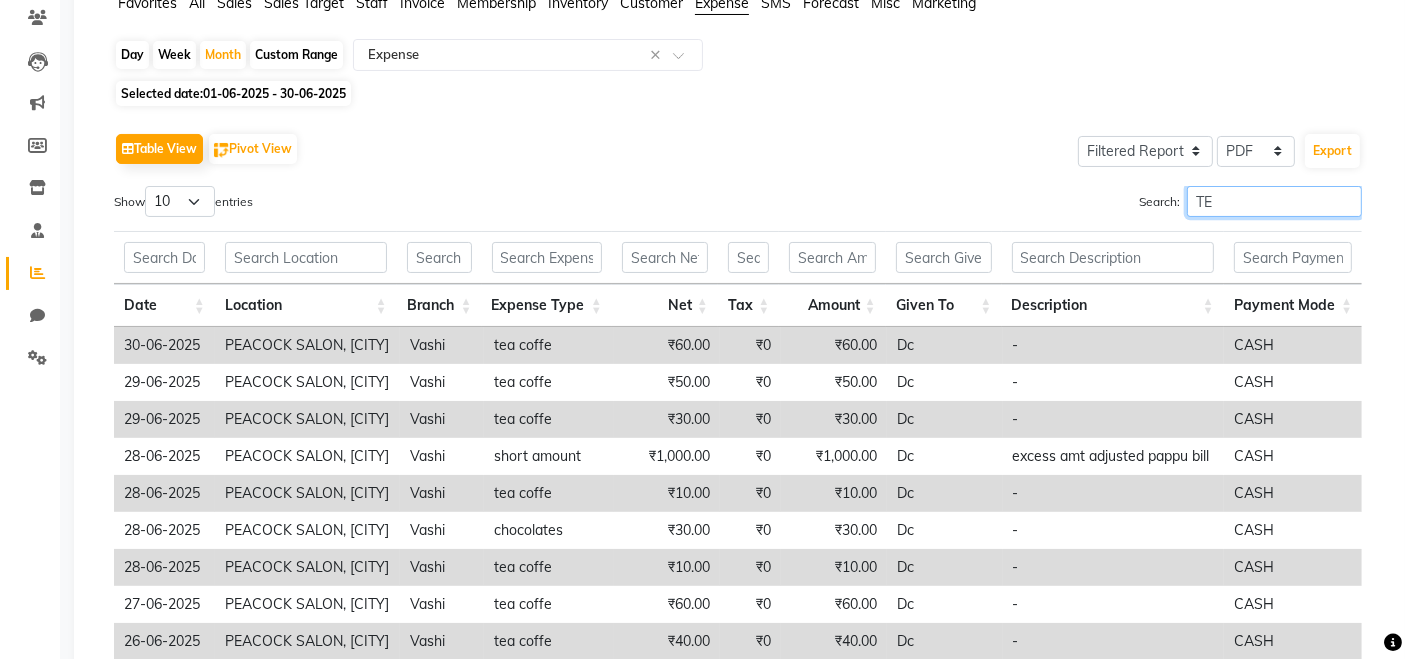 type on "T" 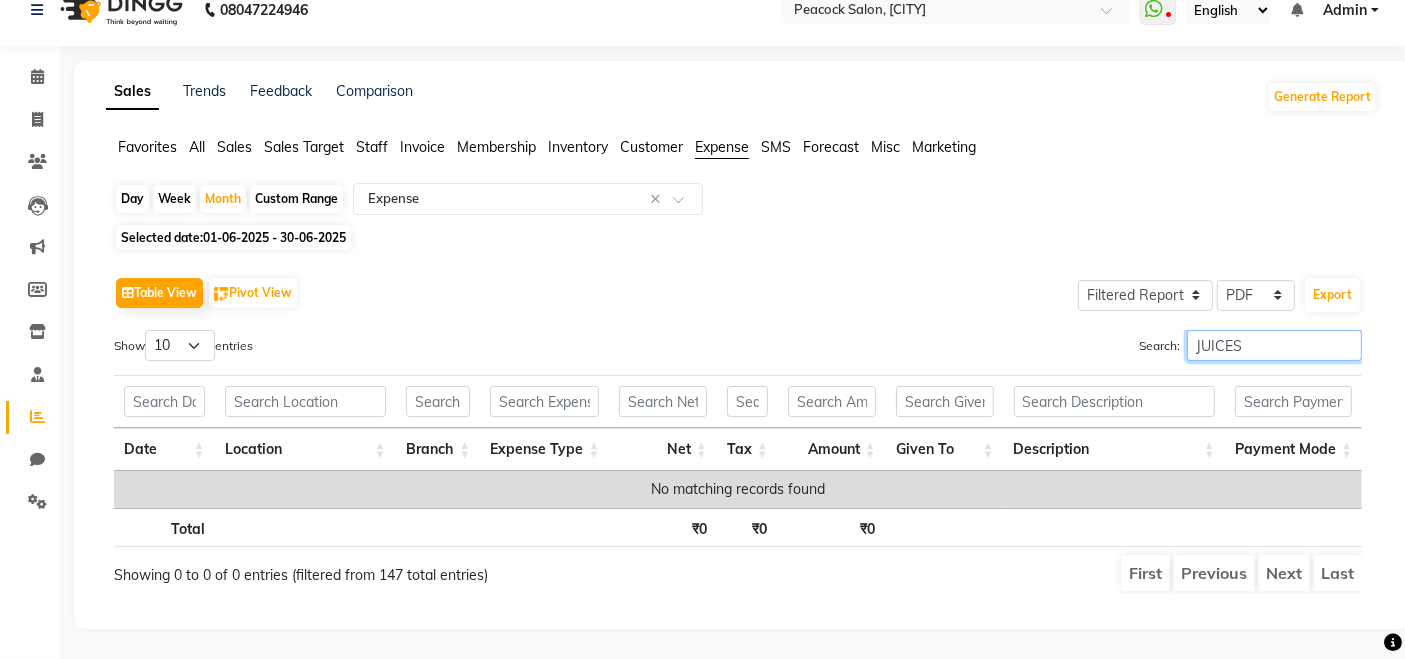 scroll, scrollTop: 40, scrollLeft: 0, axis: vertical 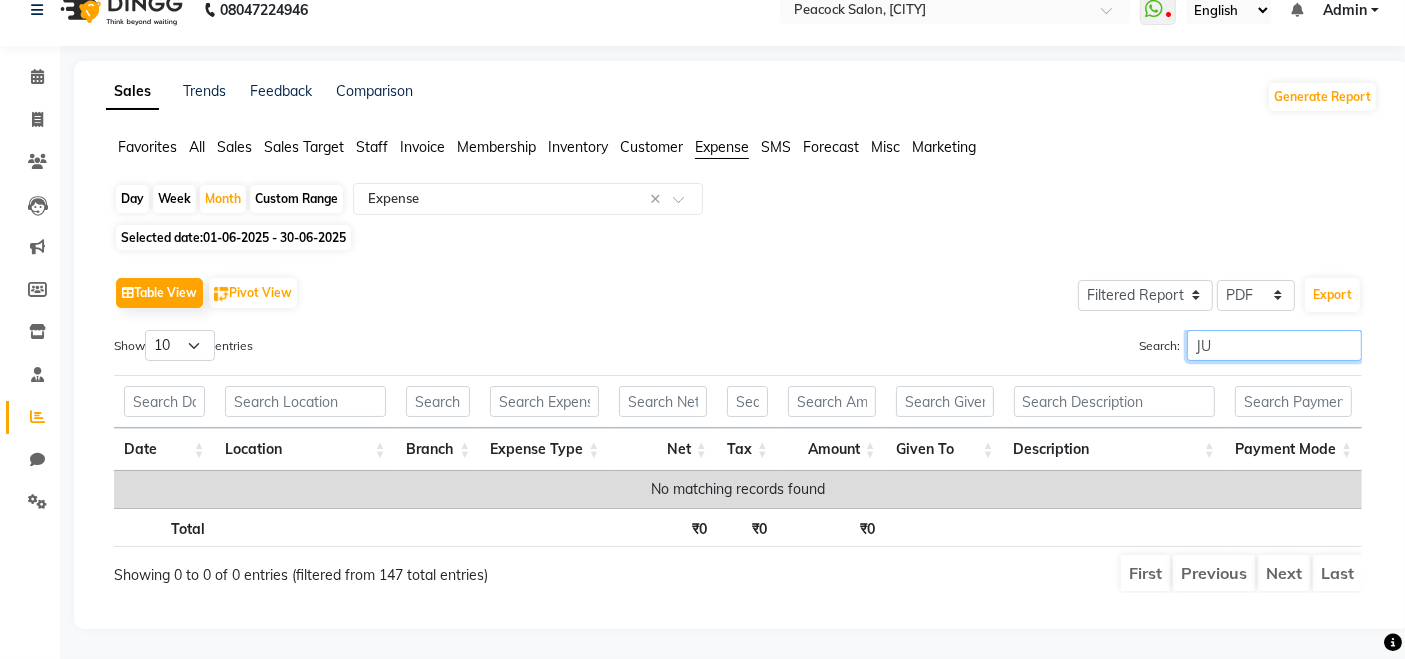type on "J" 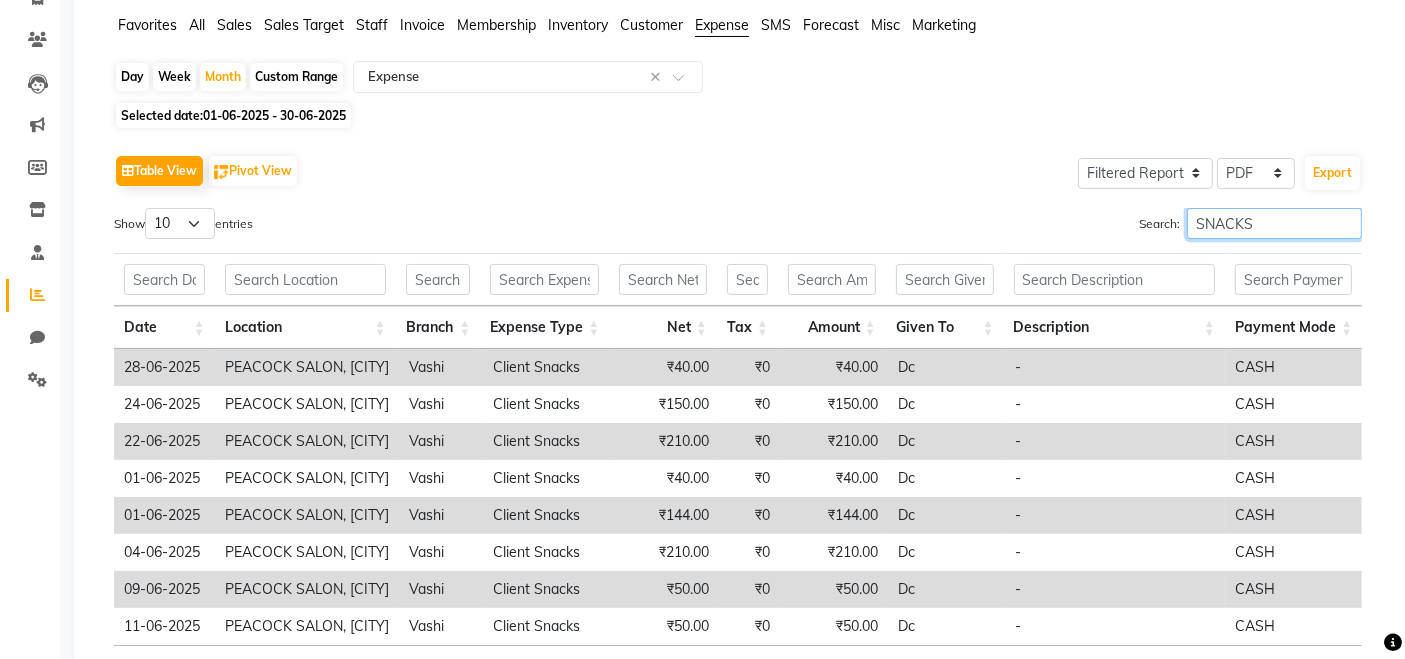 scroll, scrollTop: 300, scrollLeft: 0, axis: vertical 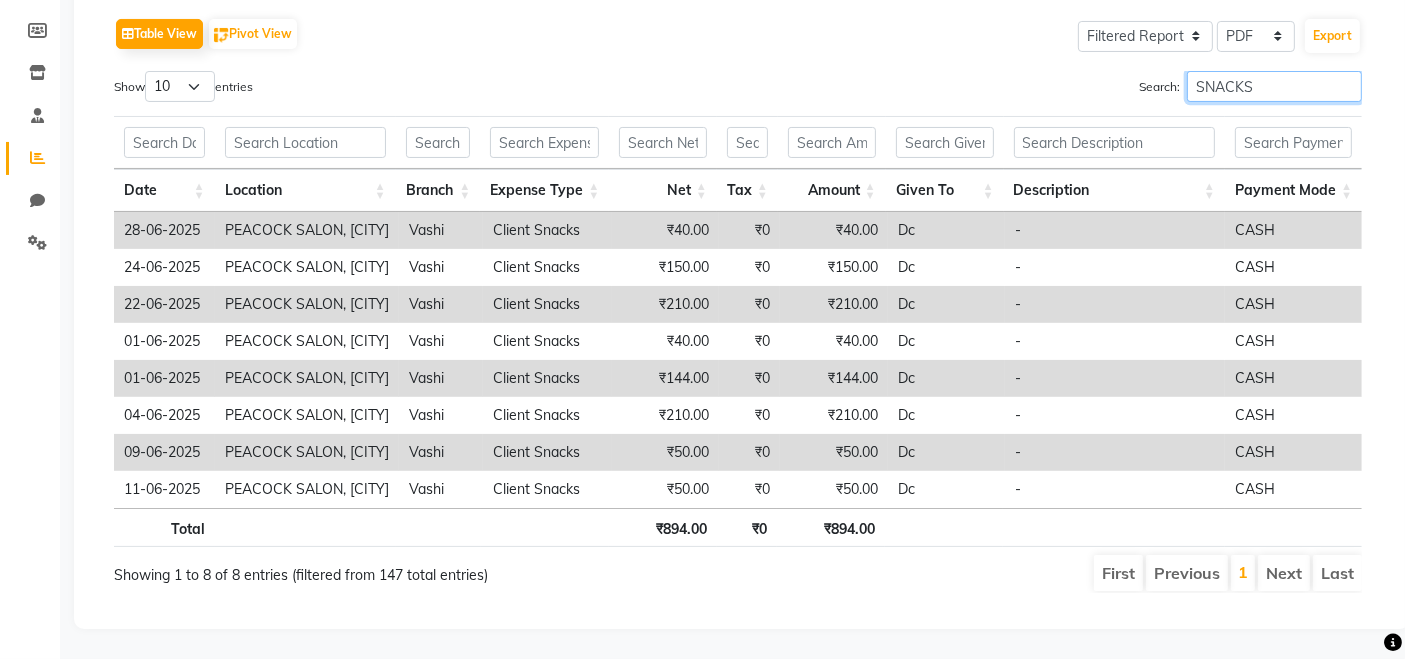 type on "SNACKS" 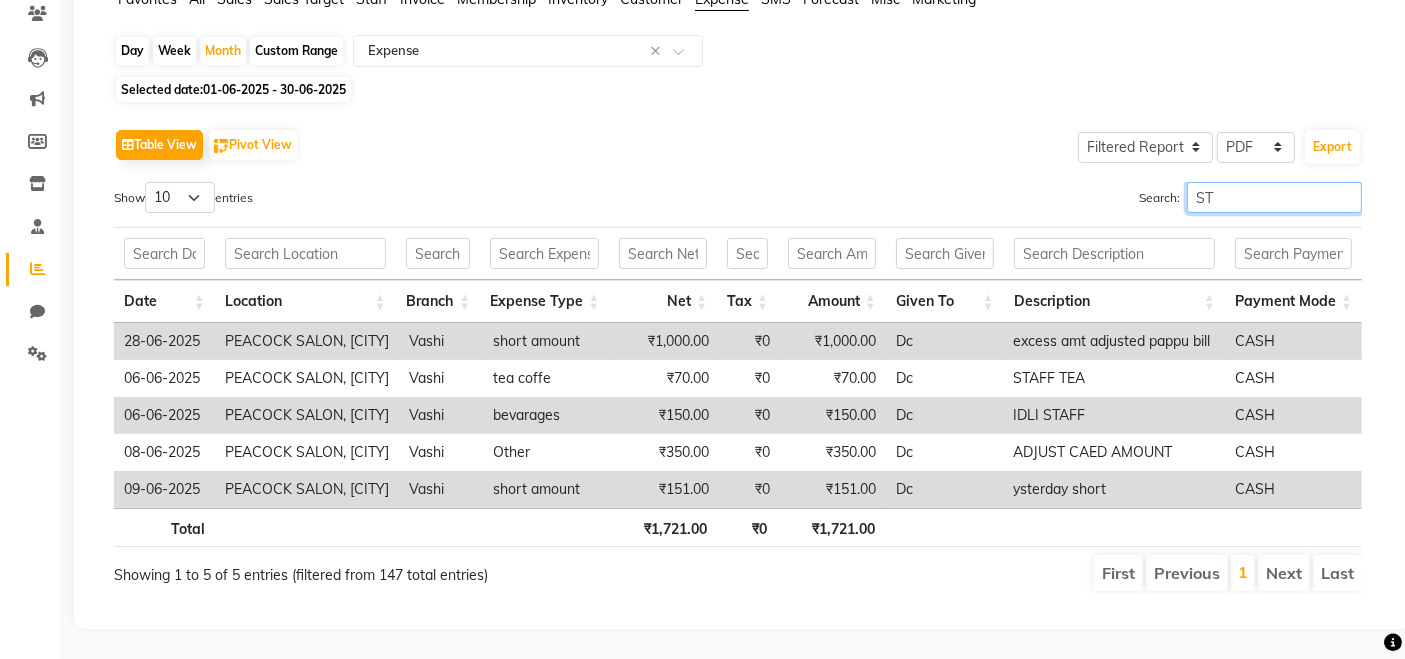 scroll, scrollTop: 77, scrollLeft: 0, axis: vertical 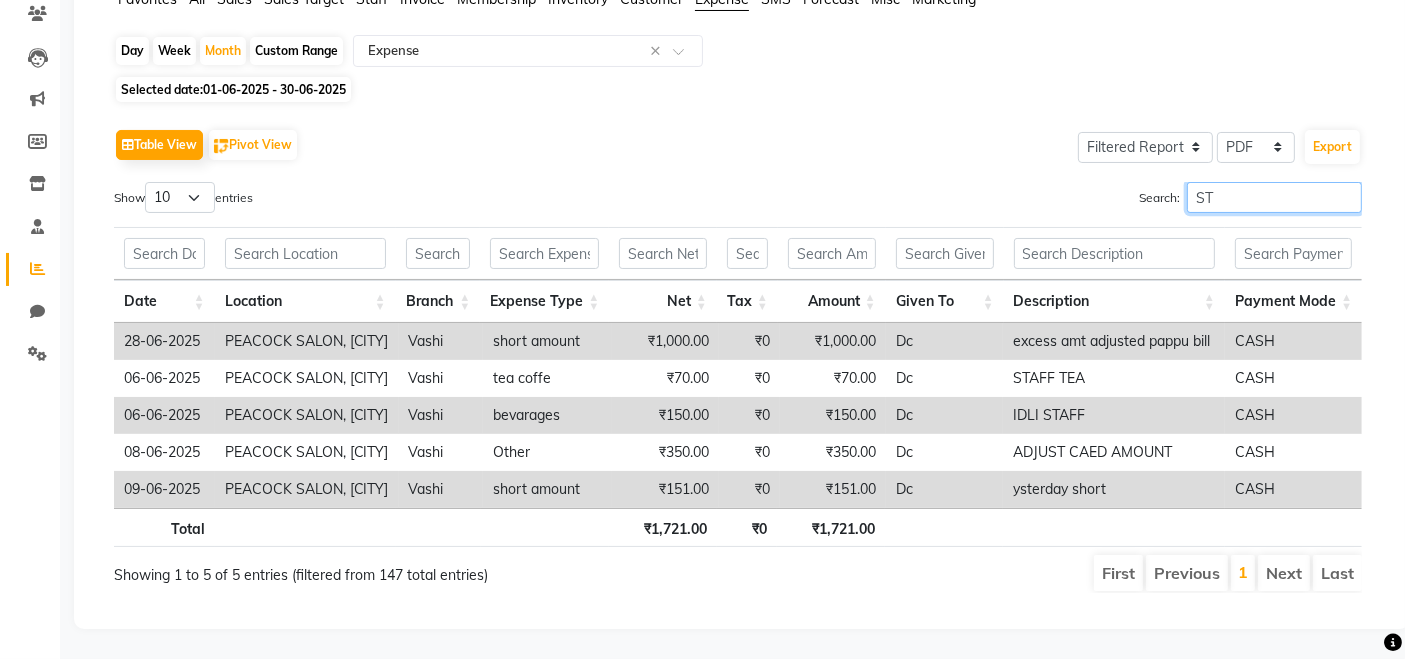 type on "S" 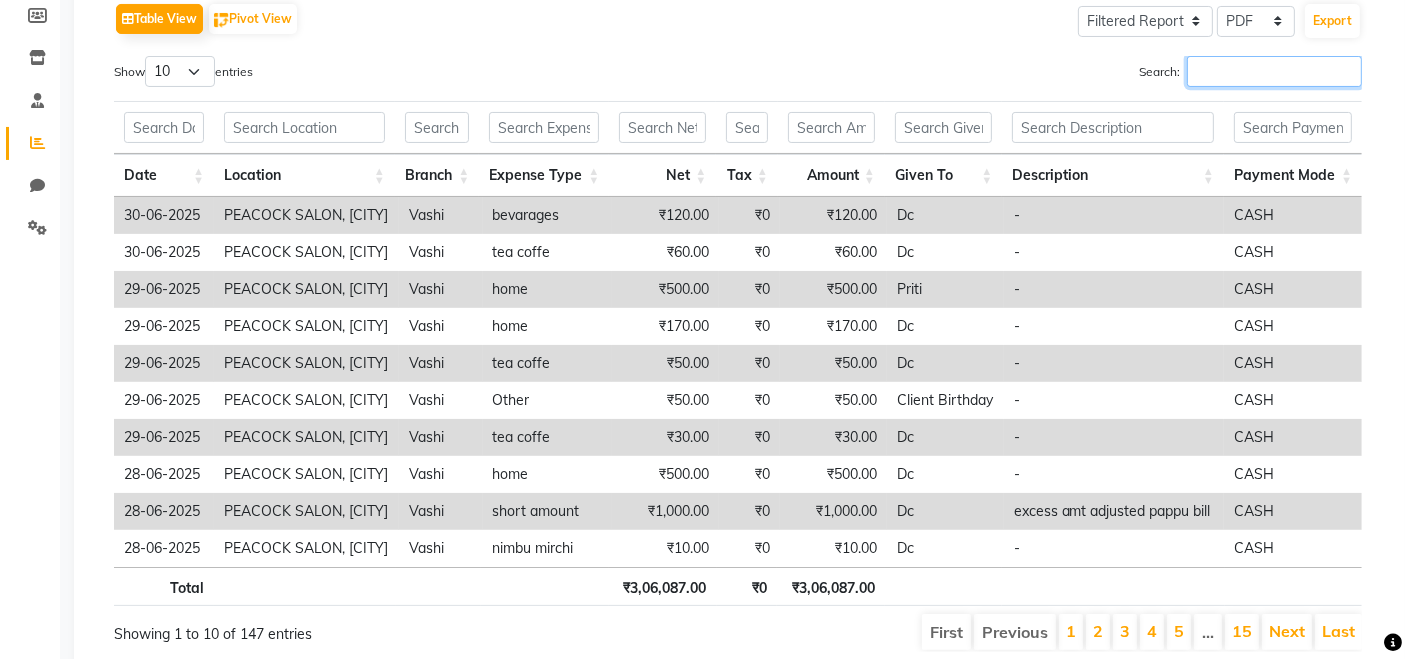 click on "Search:" at bounding box center [1274, 71] 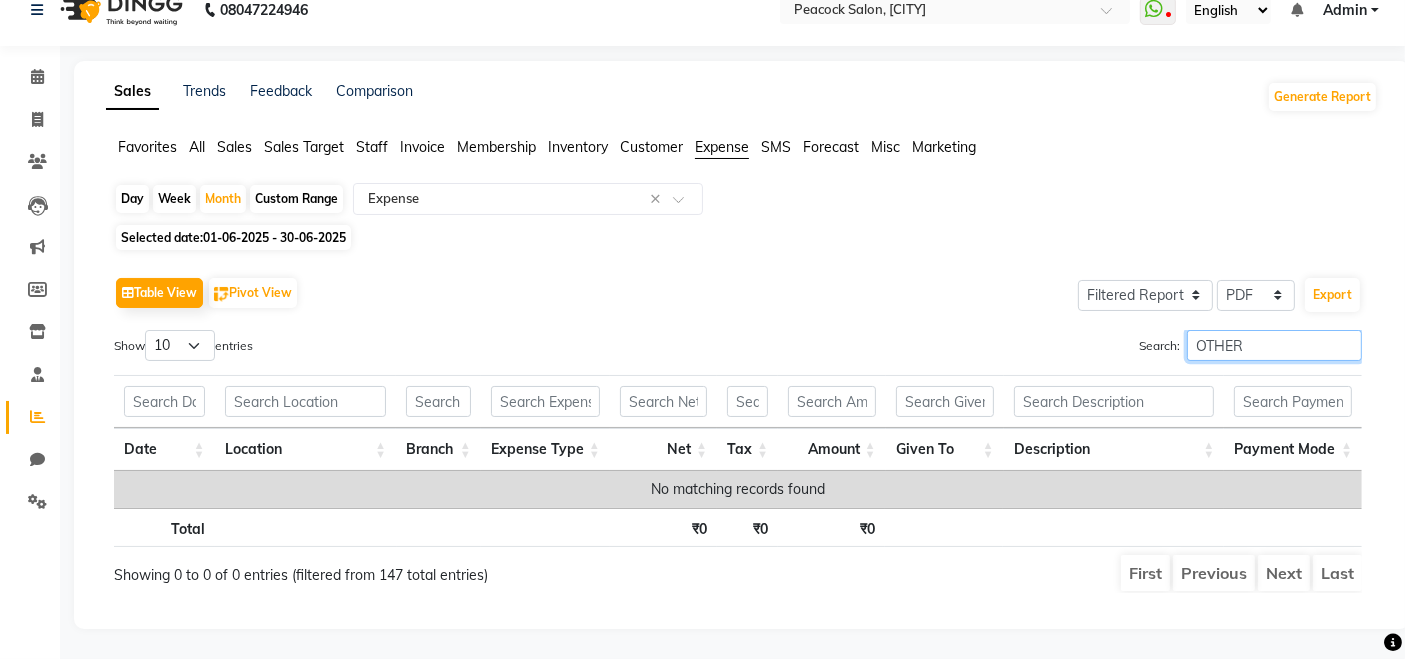 scroll, scrollTop: 300, scrollLeft: 0, axis: vertical 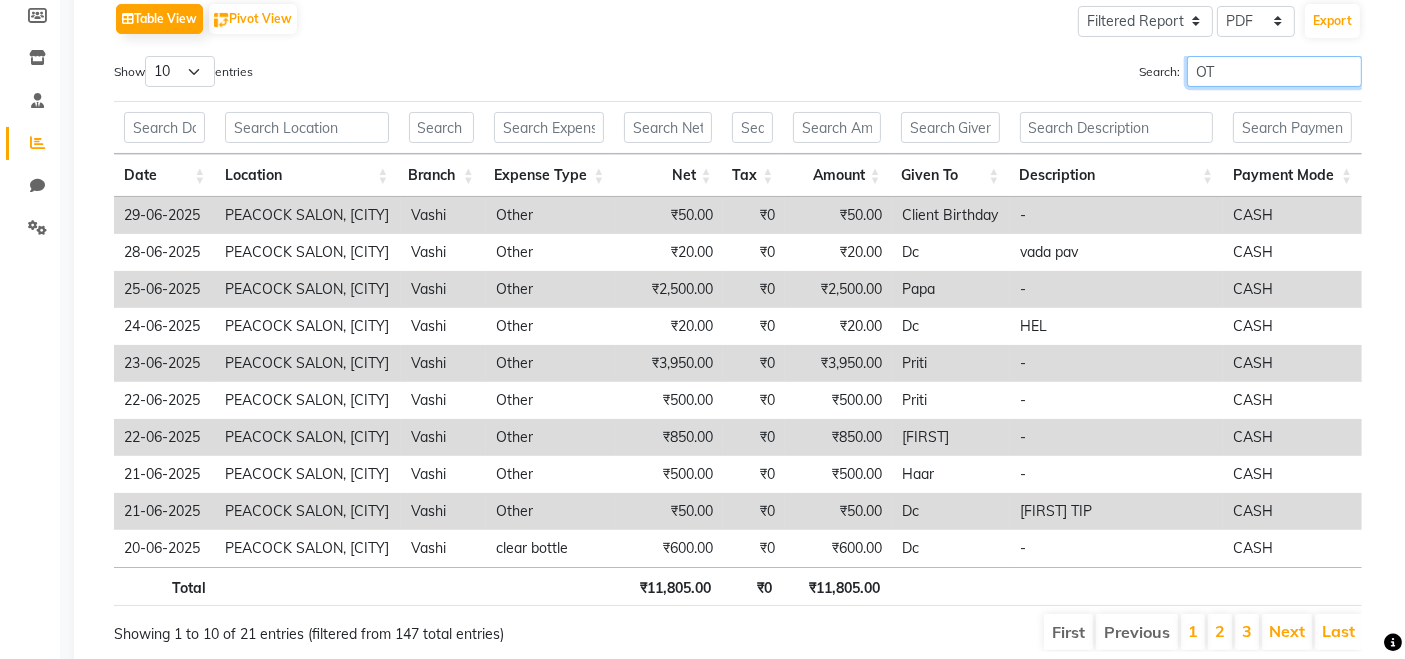 type on "O" 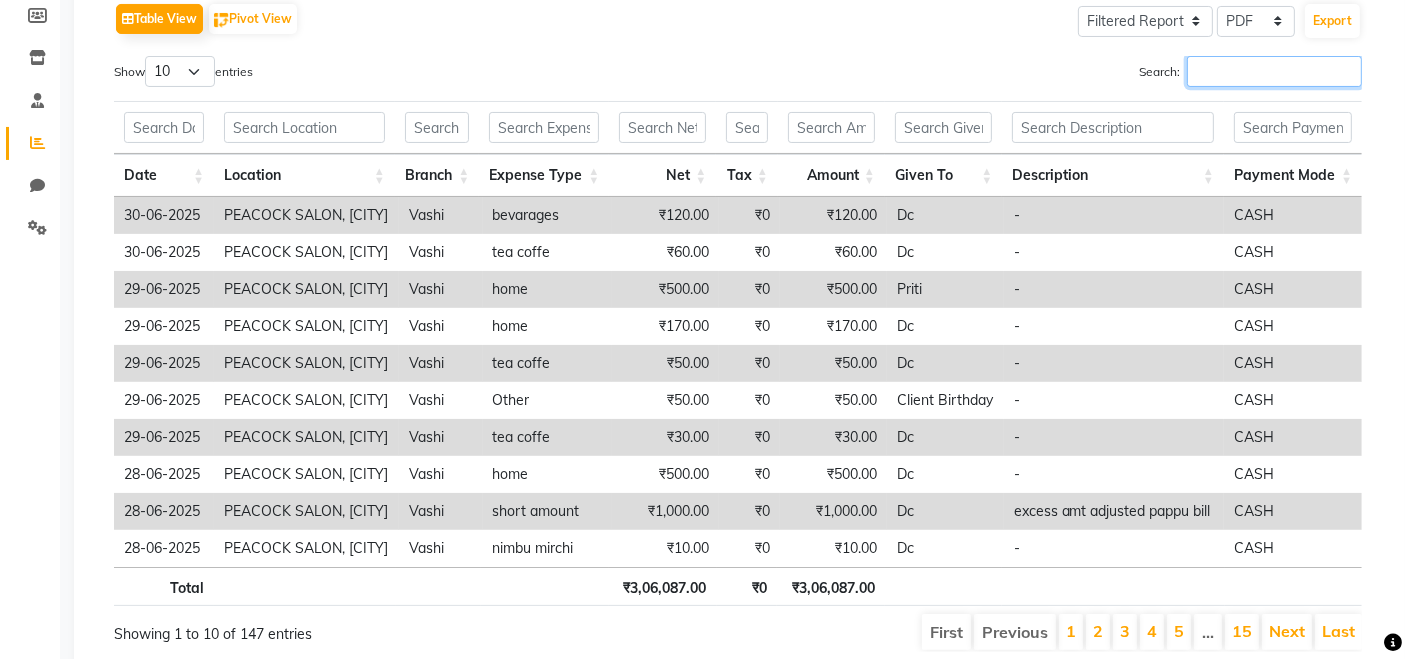 click on "Search:" at bounding box center (1274, 71) 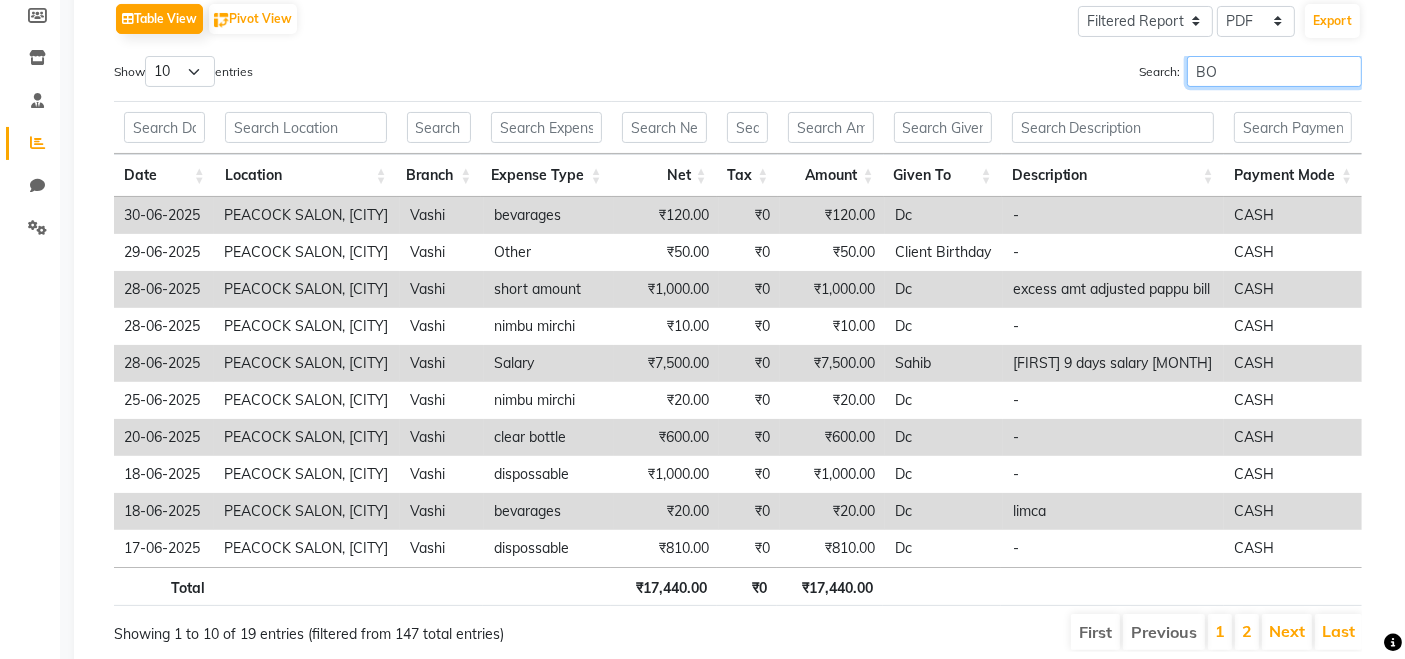 scroll, scrollTop: 77, scrollLeft: 0, axis: vertical 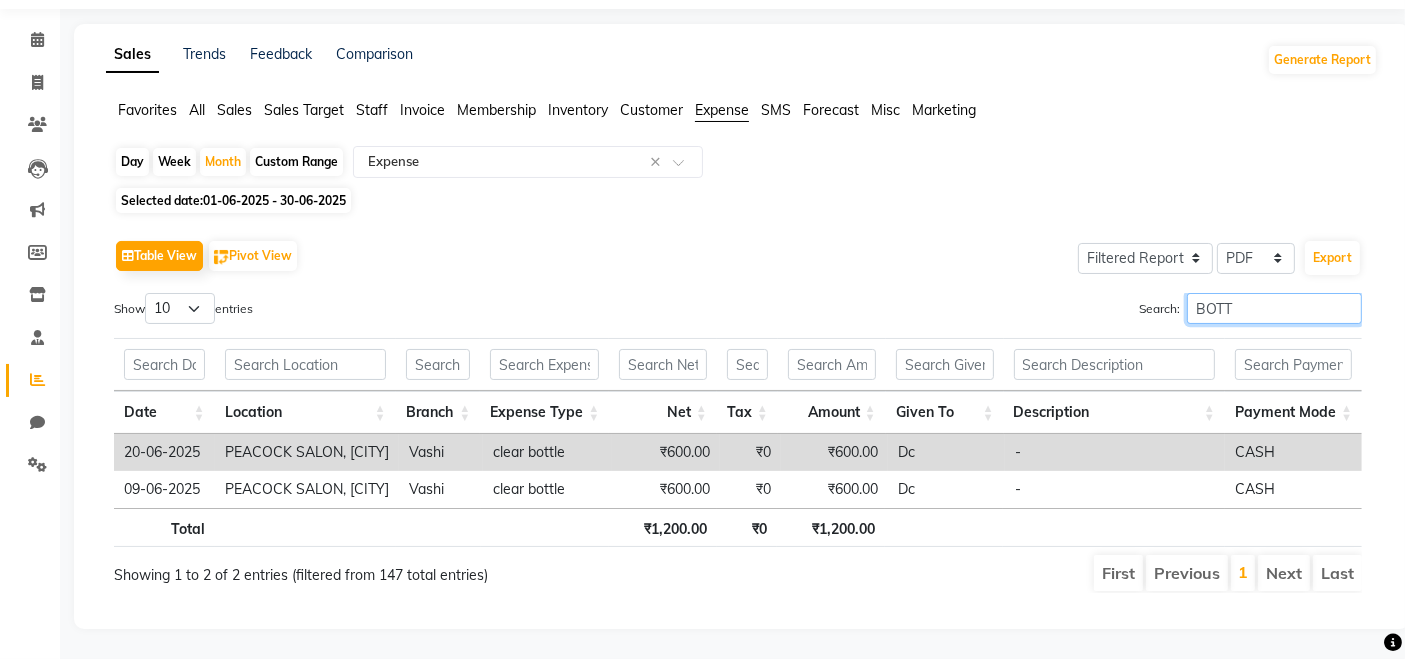type on "BOTT" 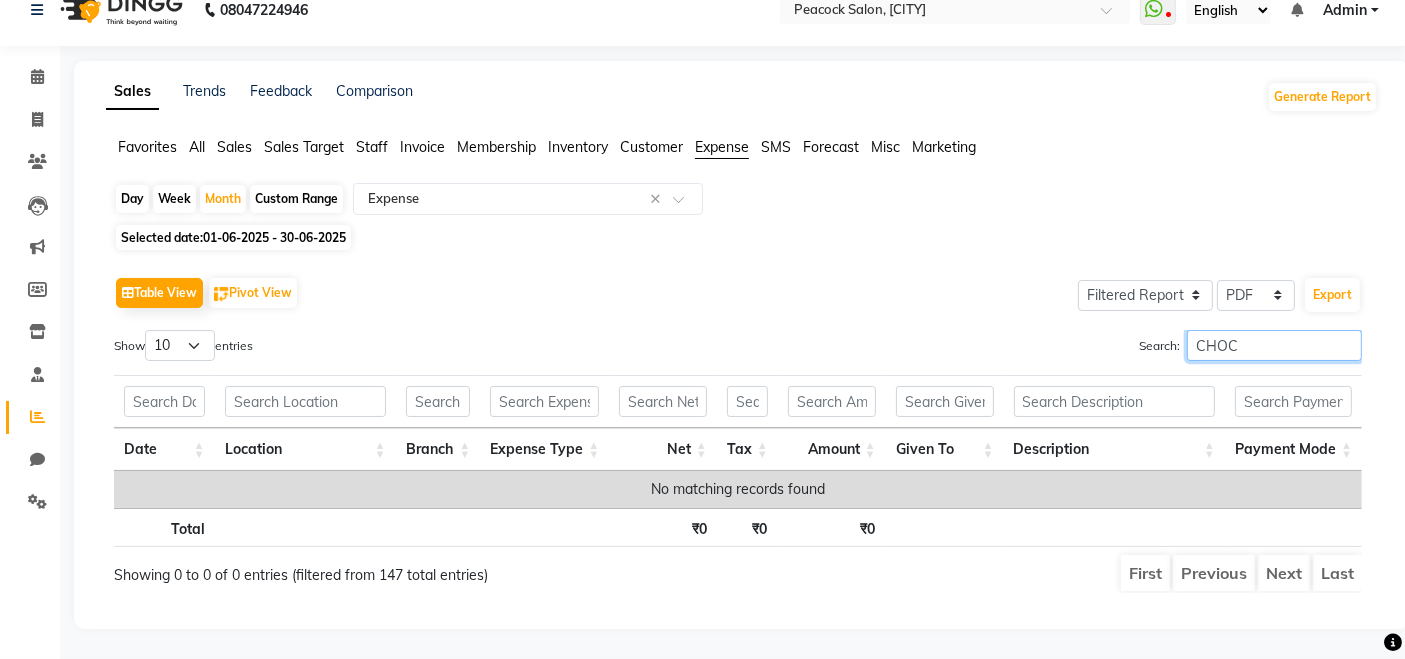 scroll, scrollTop: 151, scrollLeft: 0, axis: vertical 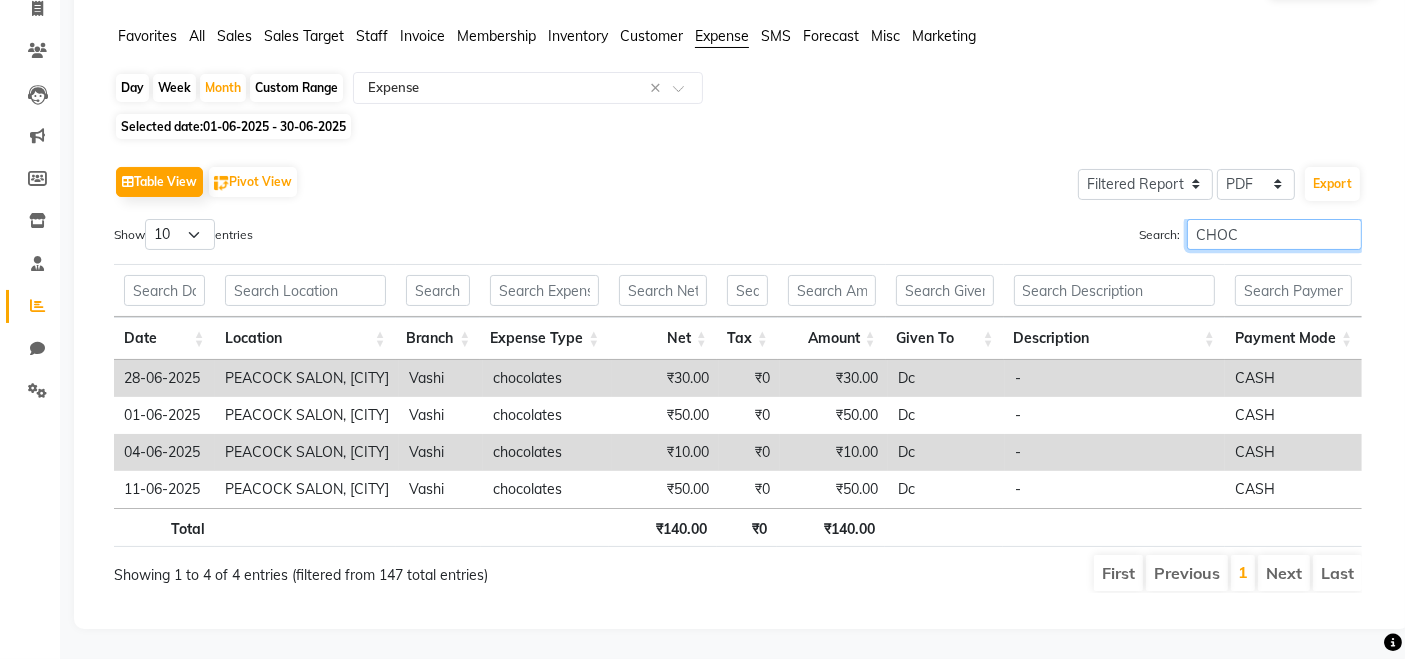 type on "CHOC" 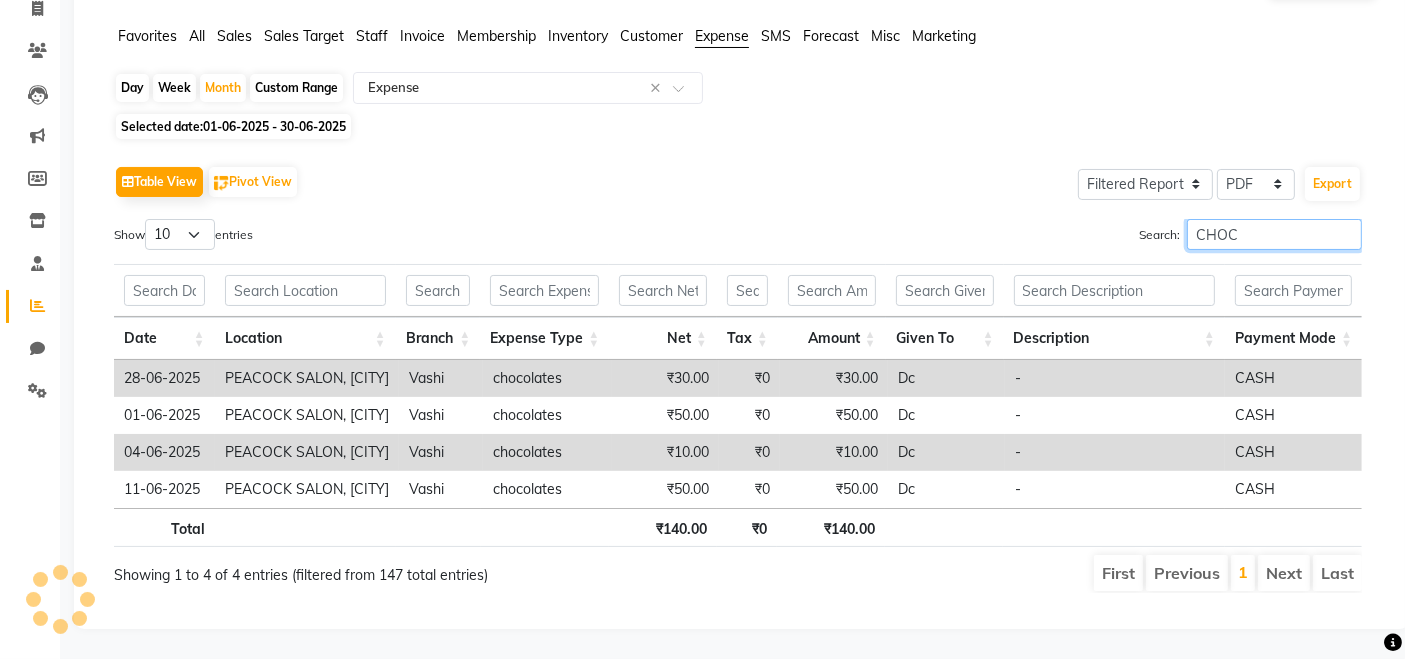 click on "CHOC" at bounding box center (1274, 234) 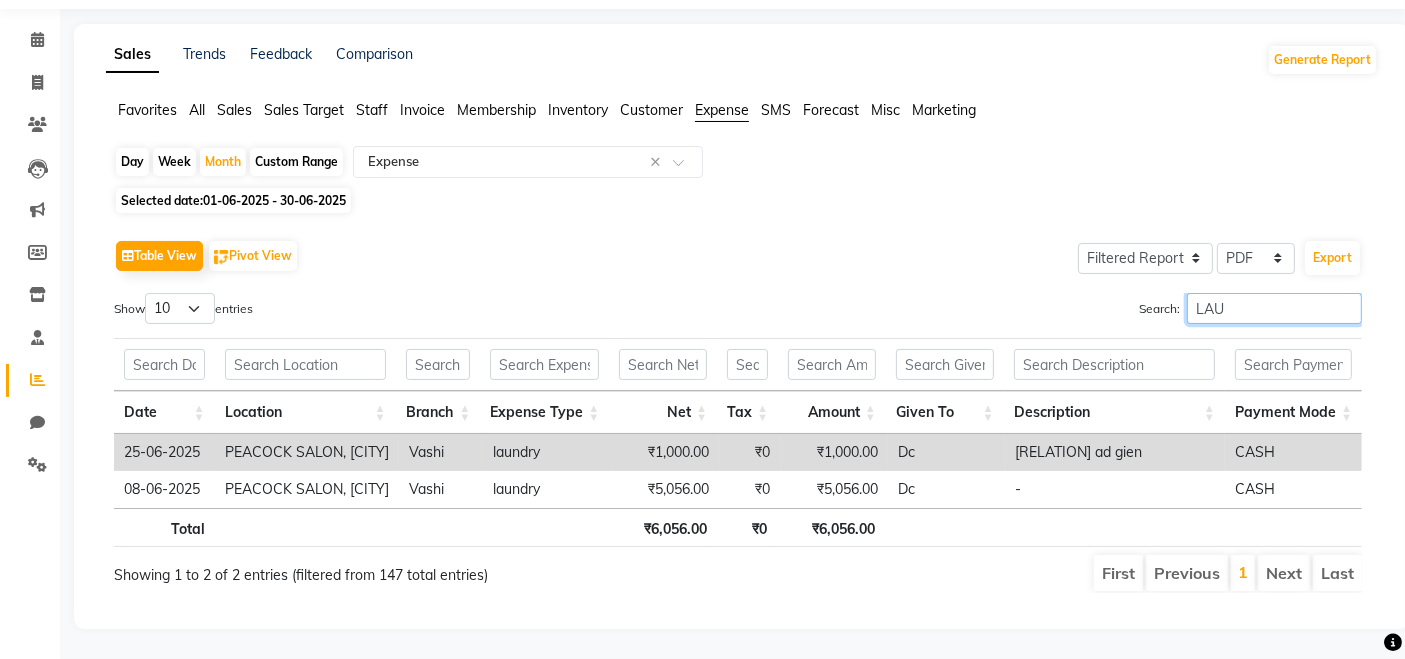 scroll, scrollTop: 77, scrollLeft: 0, axis: vertical 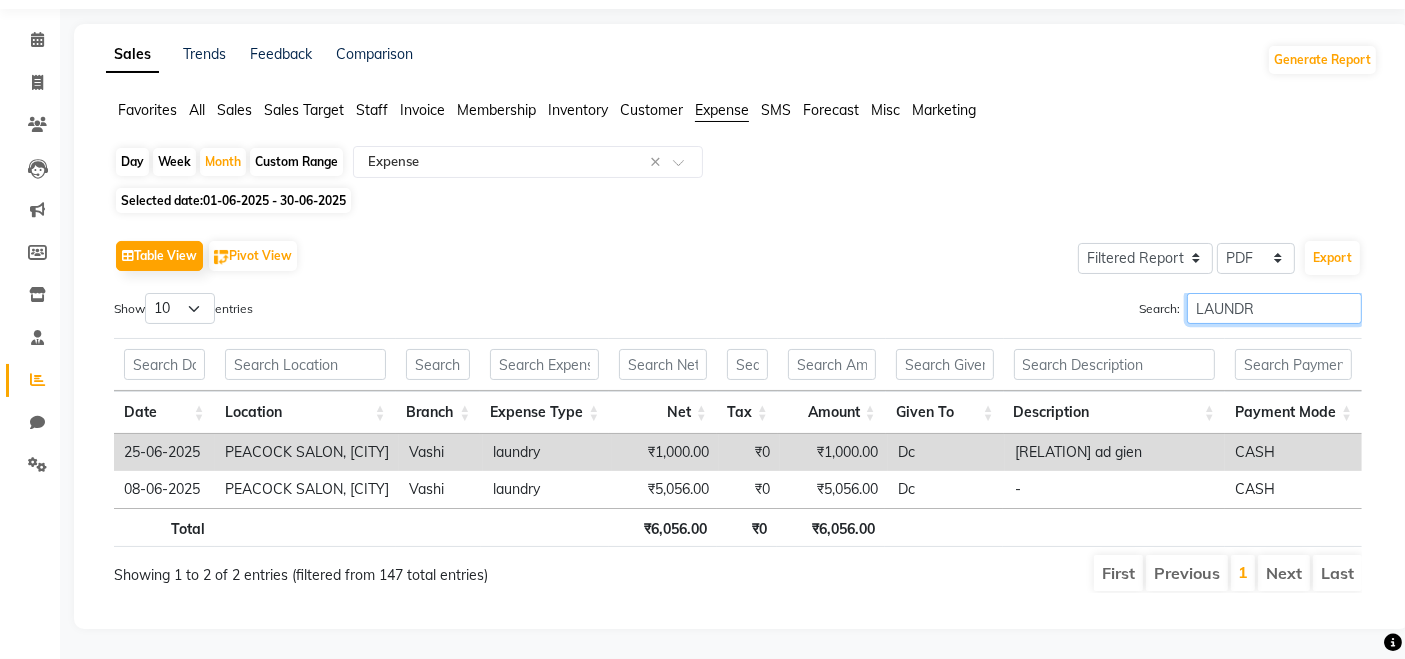 type on "LAUNDR" 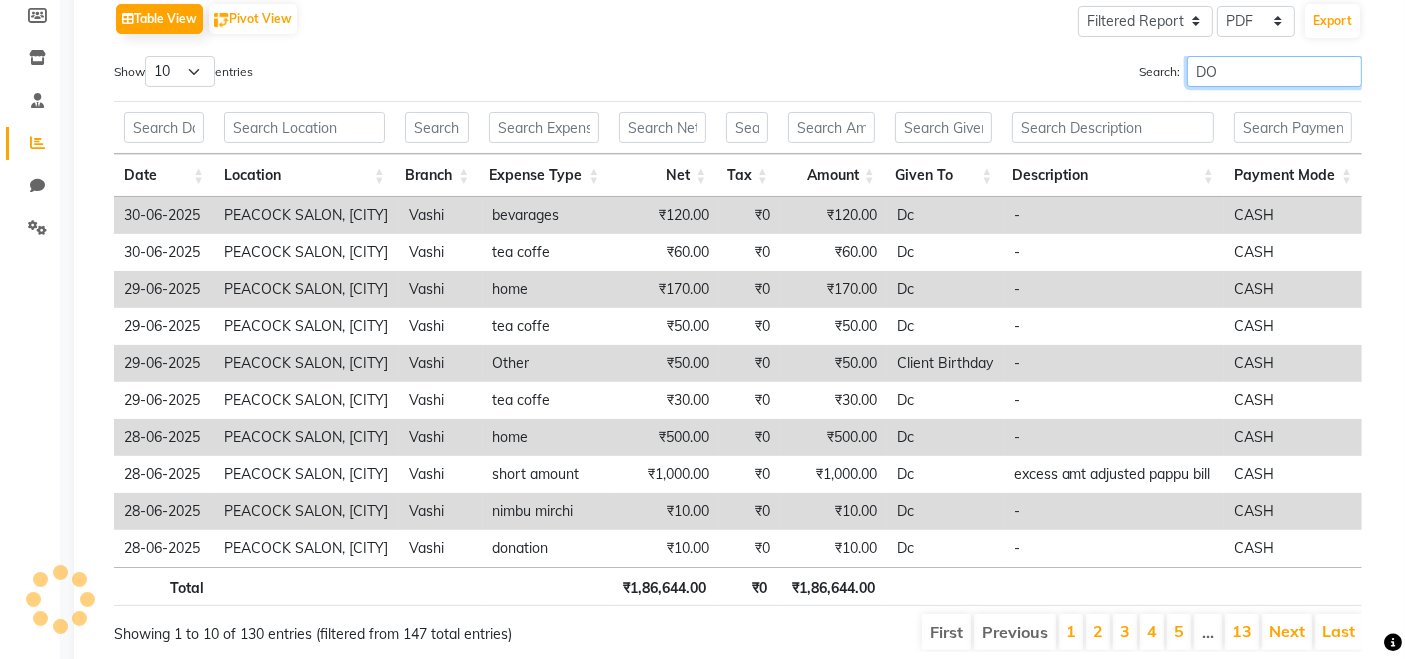 scroll, scrollTop: 262, scrollLeft: 0, axis: vertical 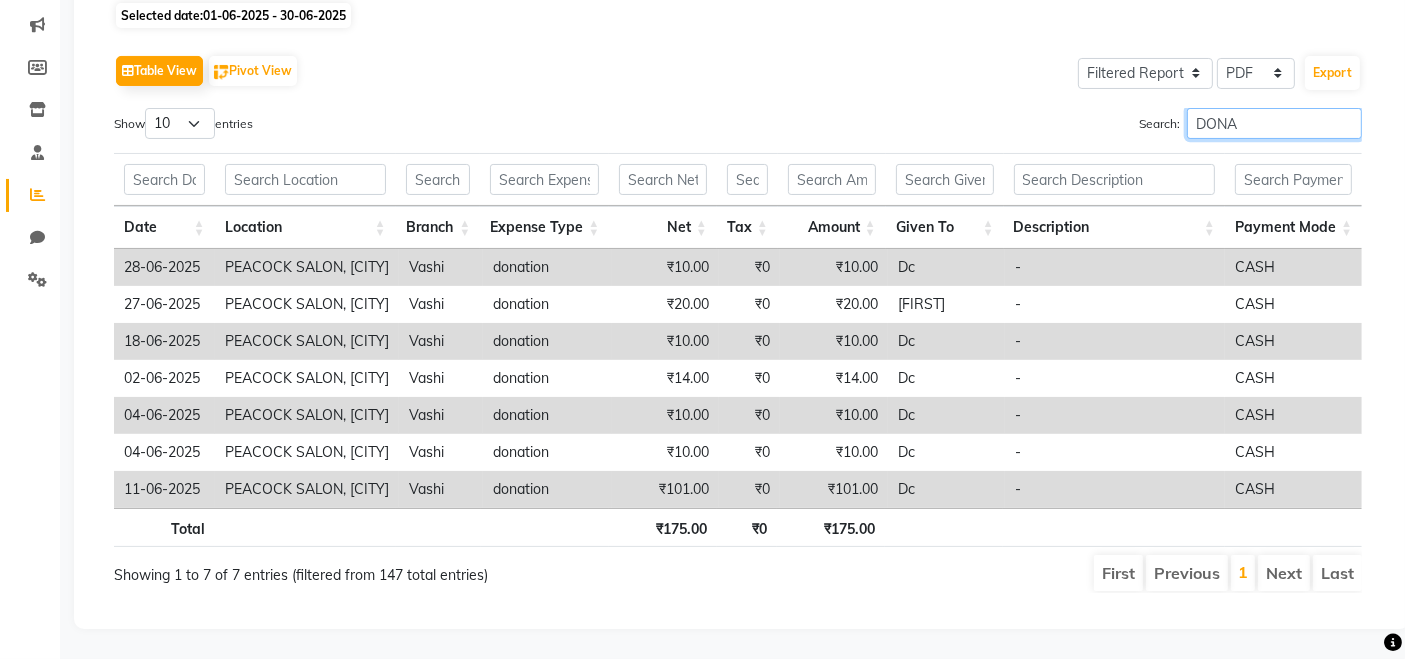 click on "DONA" at bounding box center (1274, 123) 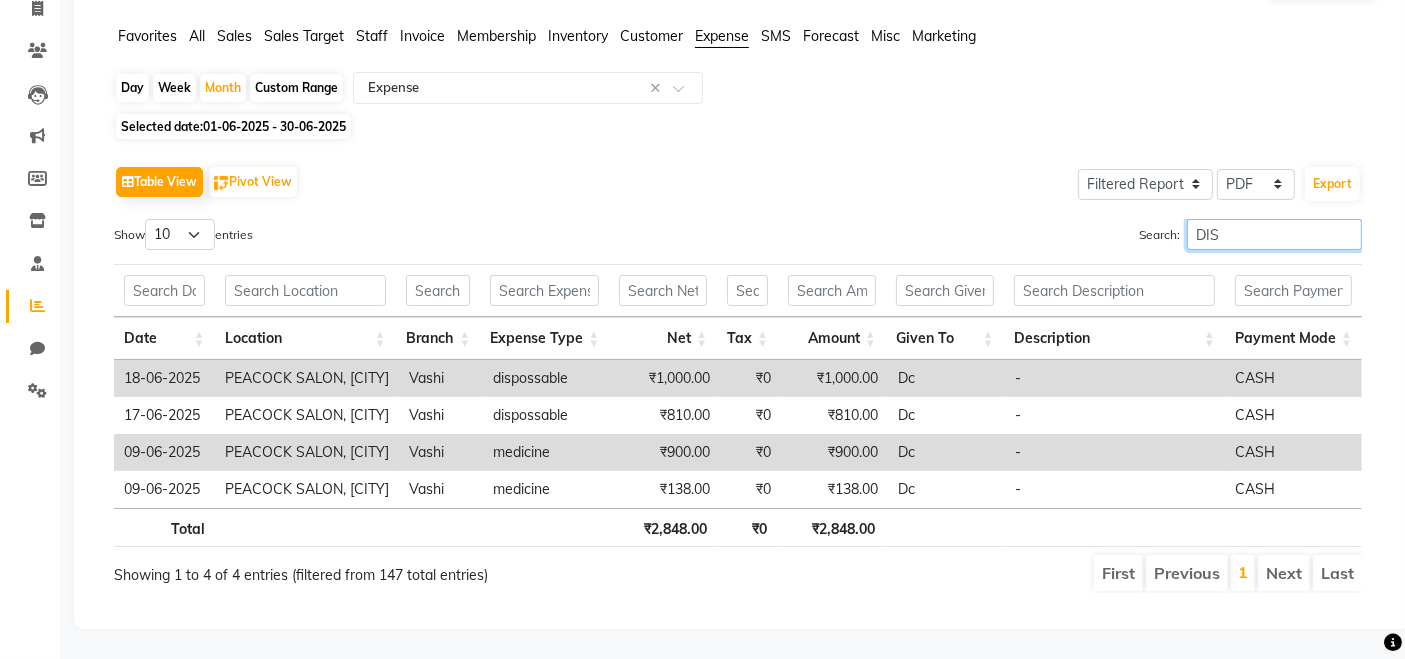 scroll, scrollTop: 77, scrollLeft: 0, axis: vertical 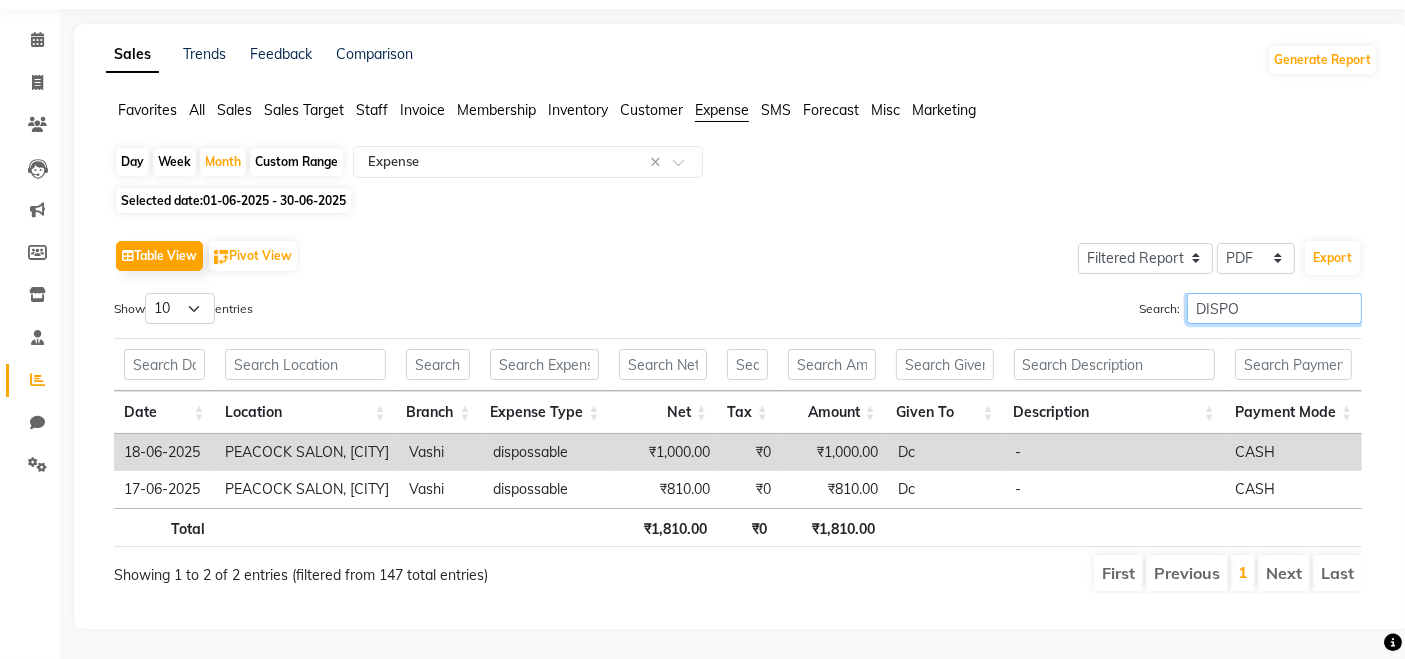type on "DISPO" 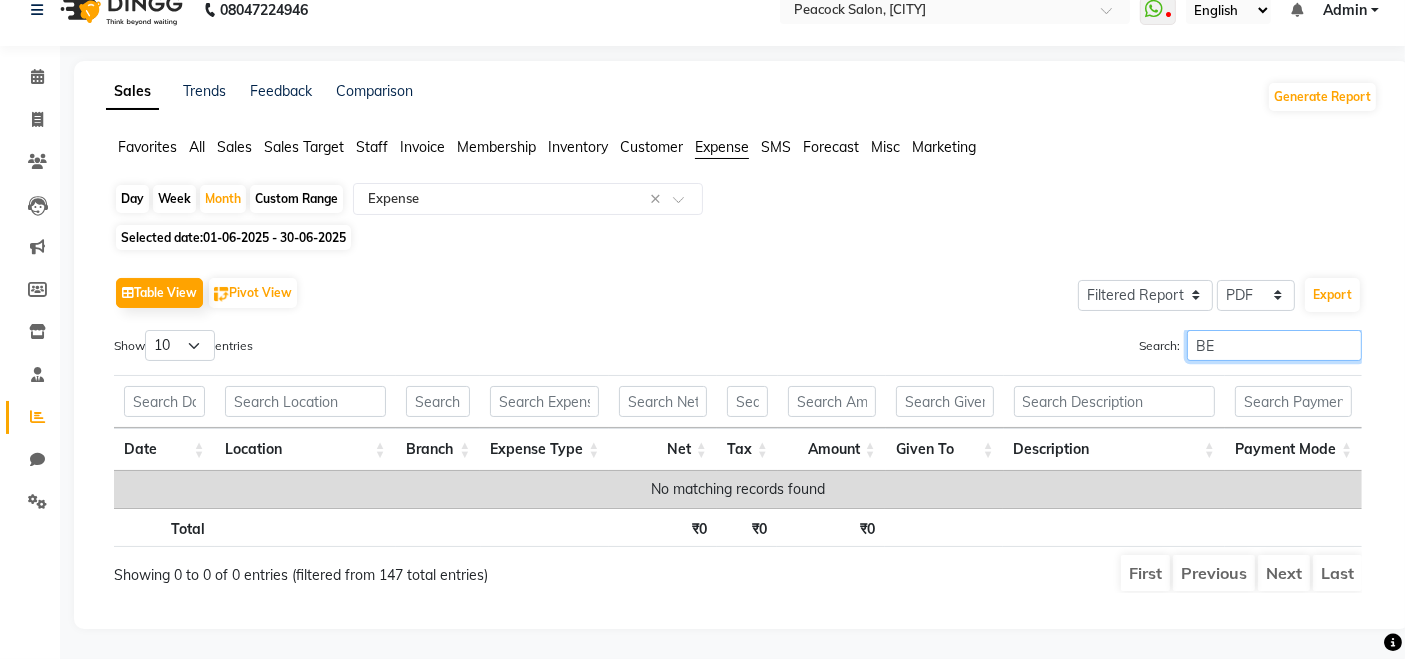 scroll, scrollTop: 300, scrollLeft: 0, axis: vertical 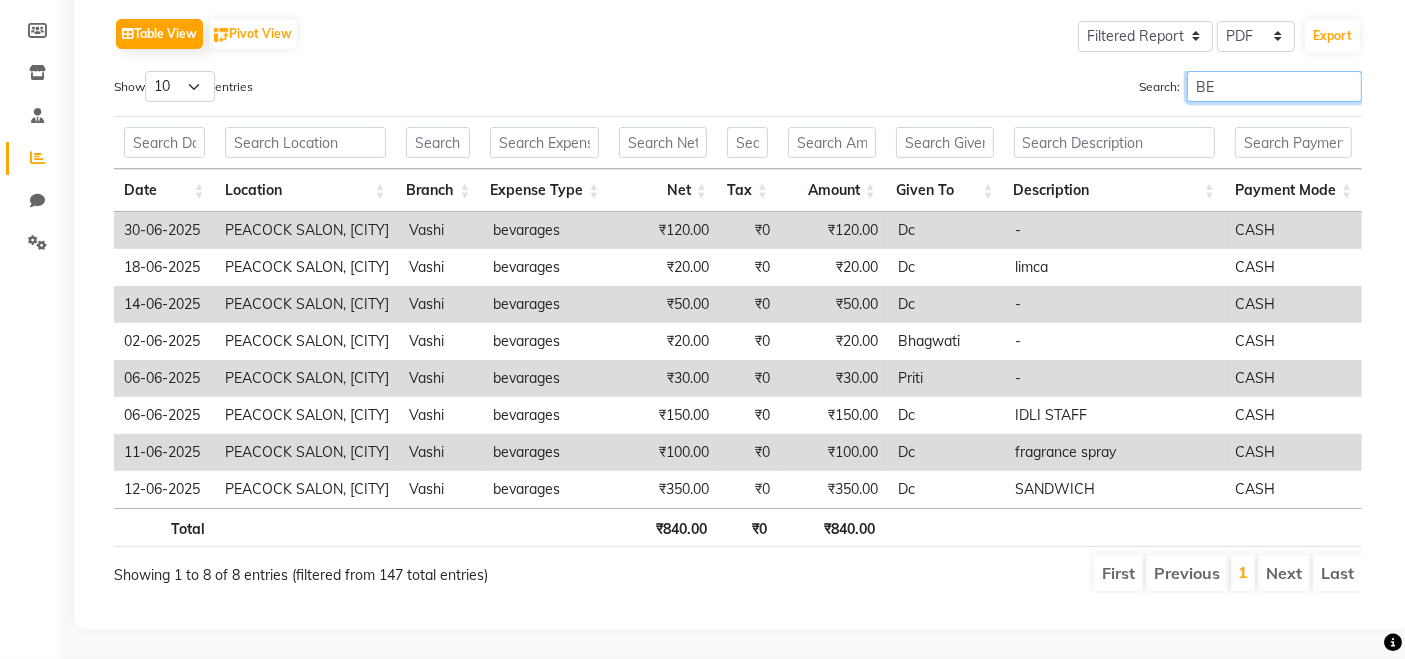 type on "B" 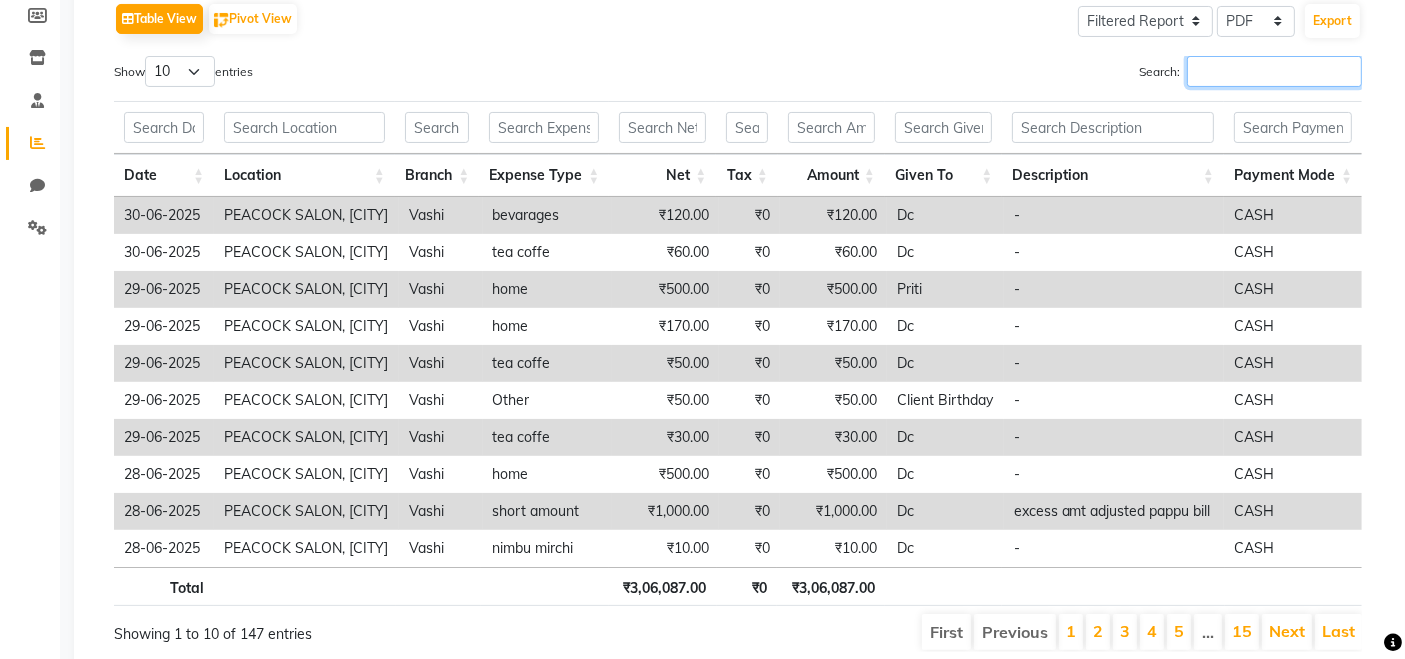 click on "Search:" at bounding box center (1274, 71) 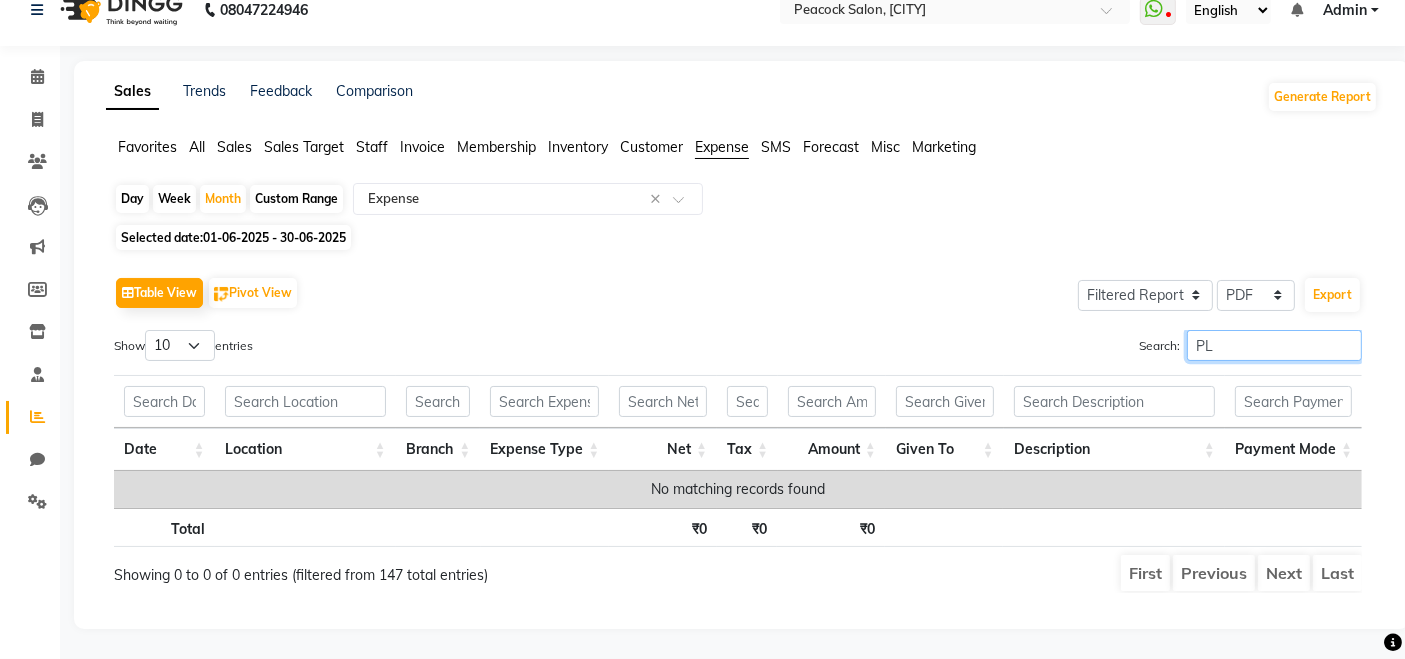 scroll, scrollTop: 40, scrollLeft: 0, axis: vertical 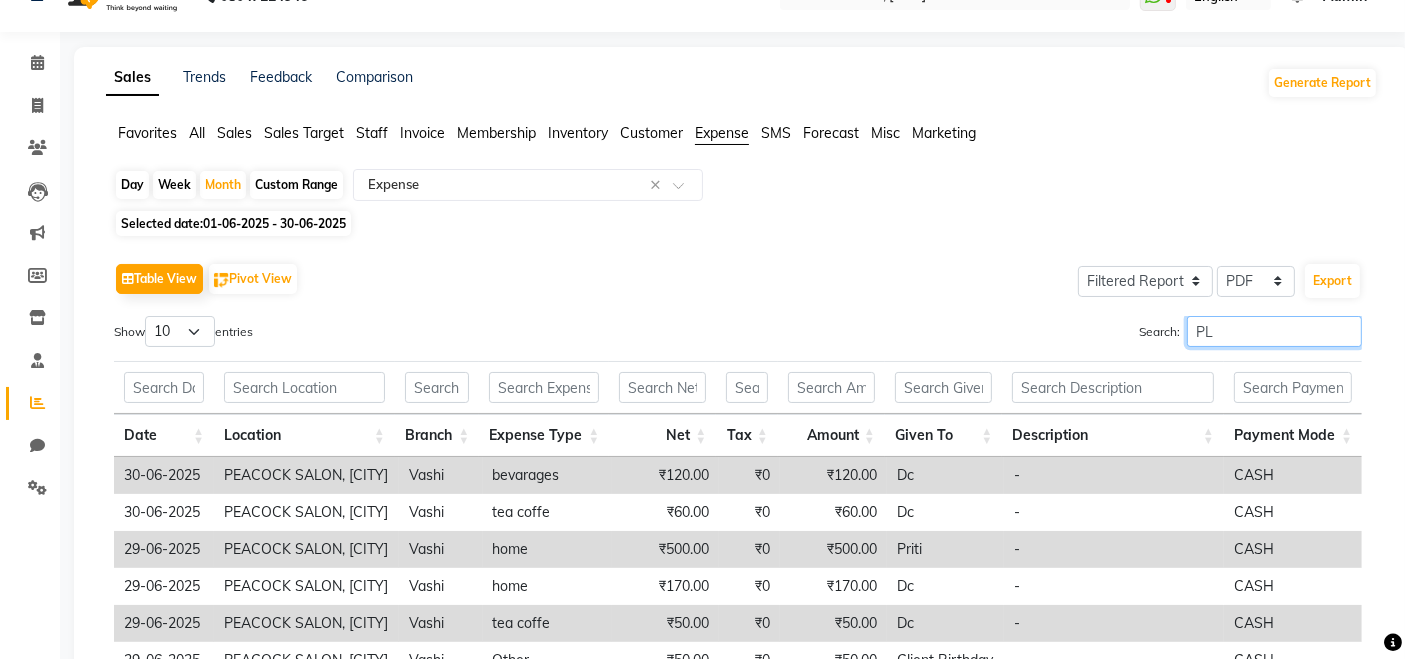 type on "P" 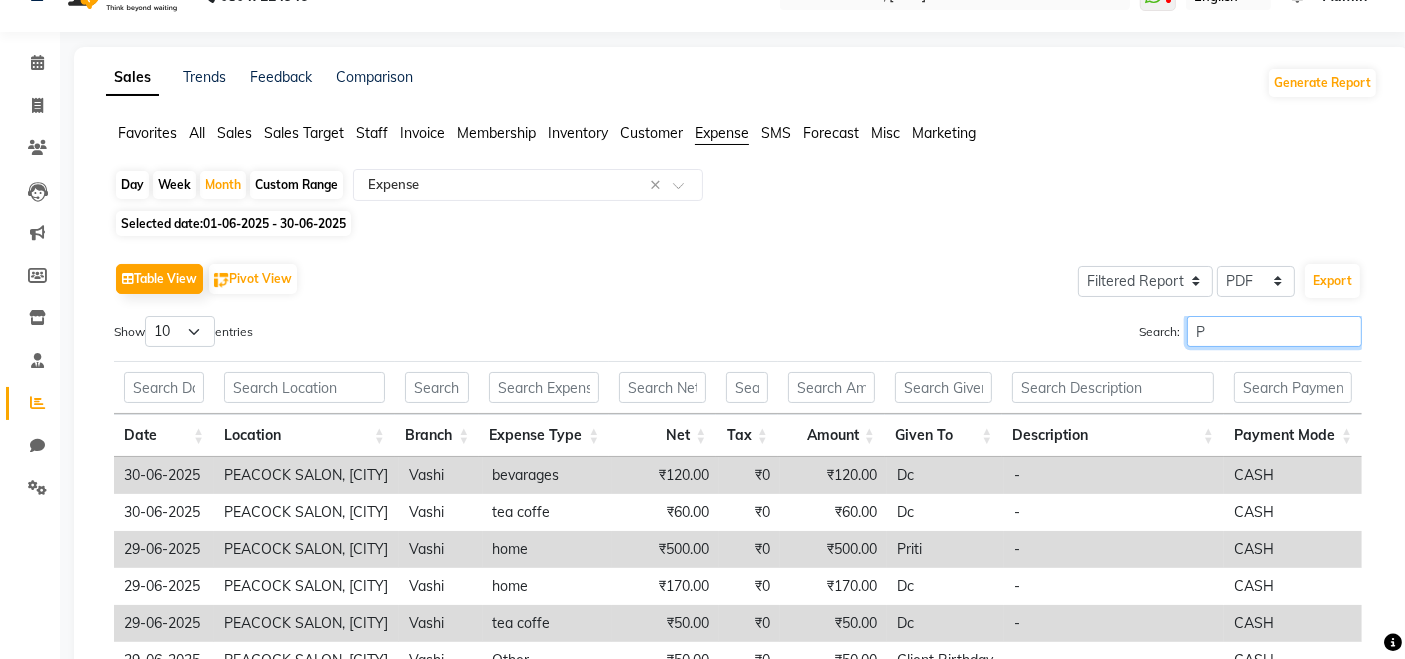 scroll, scrollTop: 300, scrollLeft: 0, axis: vertical 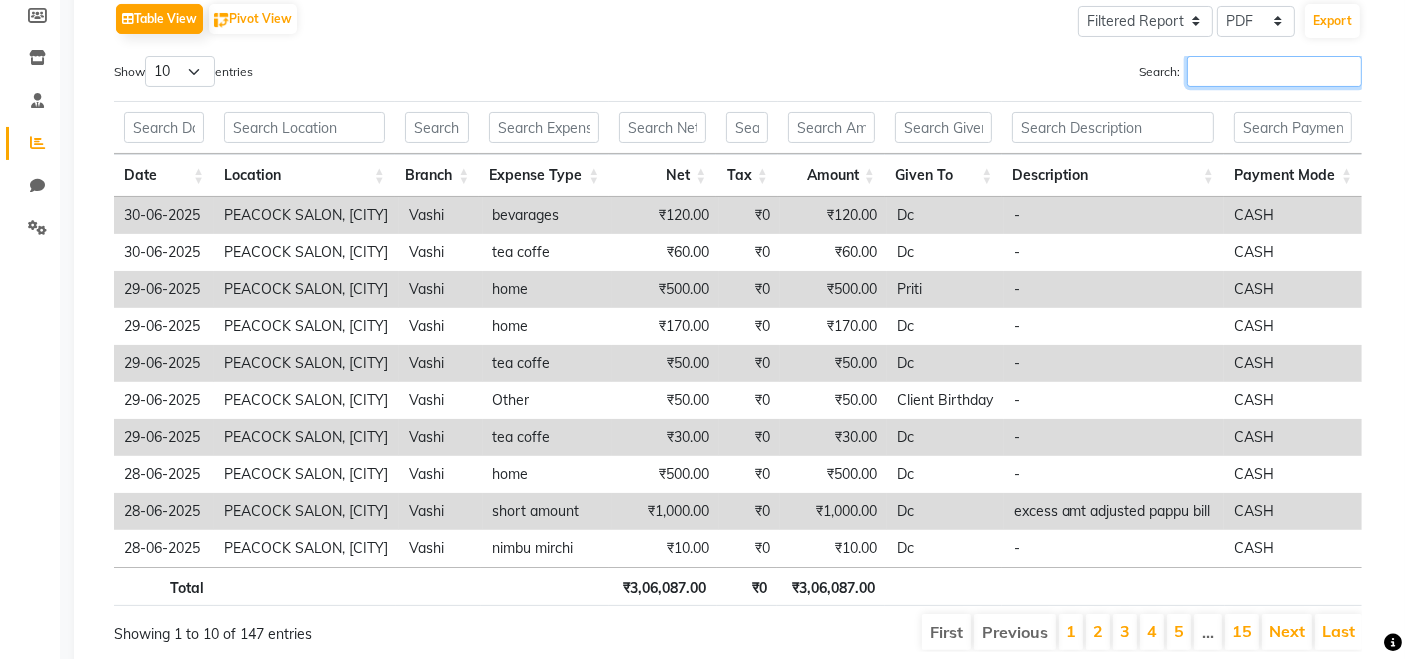 click on "Search:" at bounding box center (1274, 71) 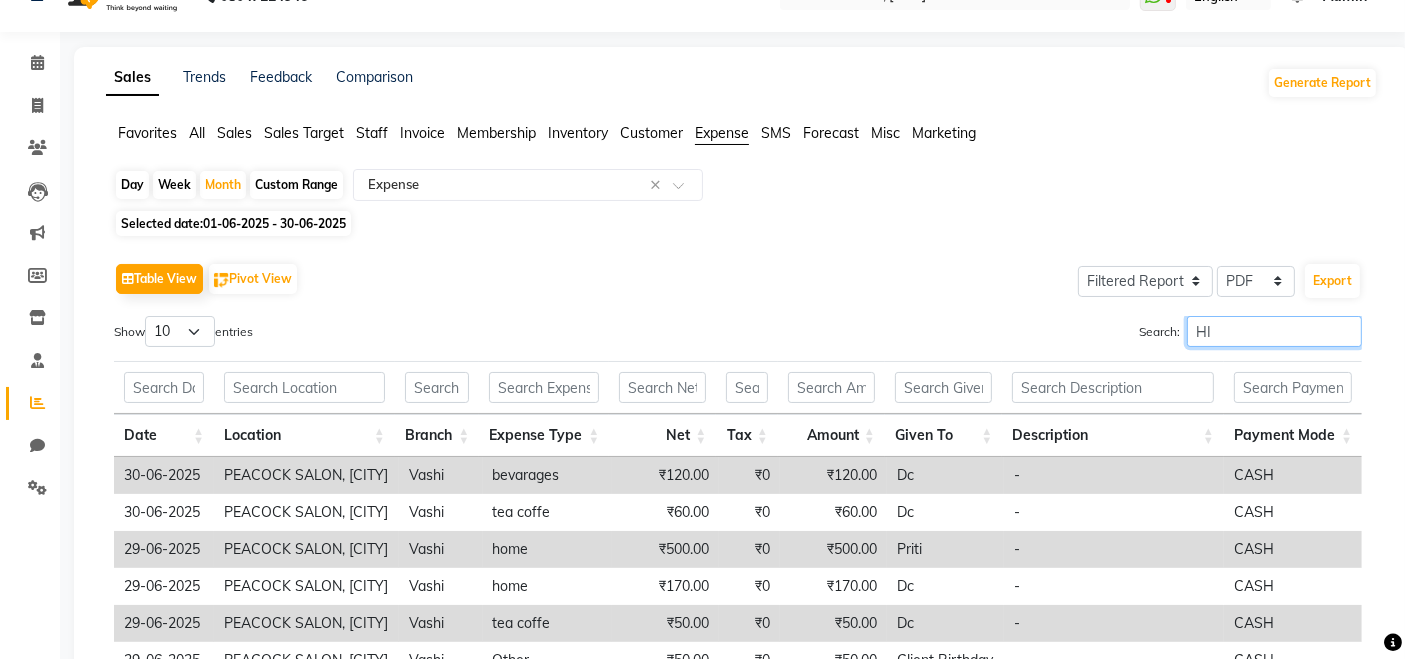 scroll, scrollTop: 300, scrollLeft: 0, axis: vertical 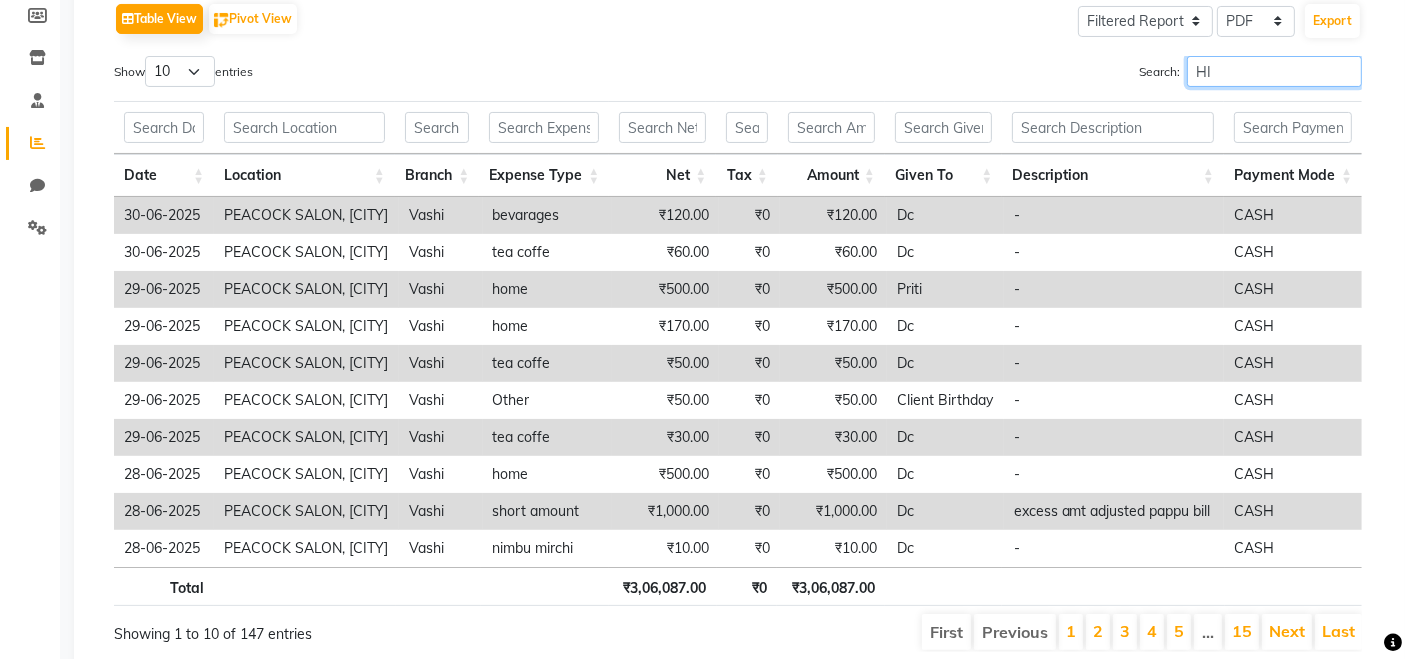type on "H" 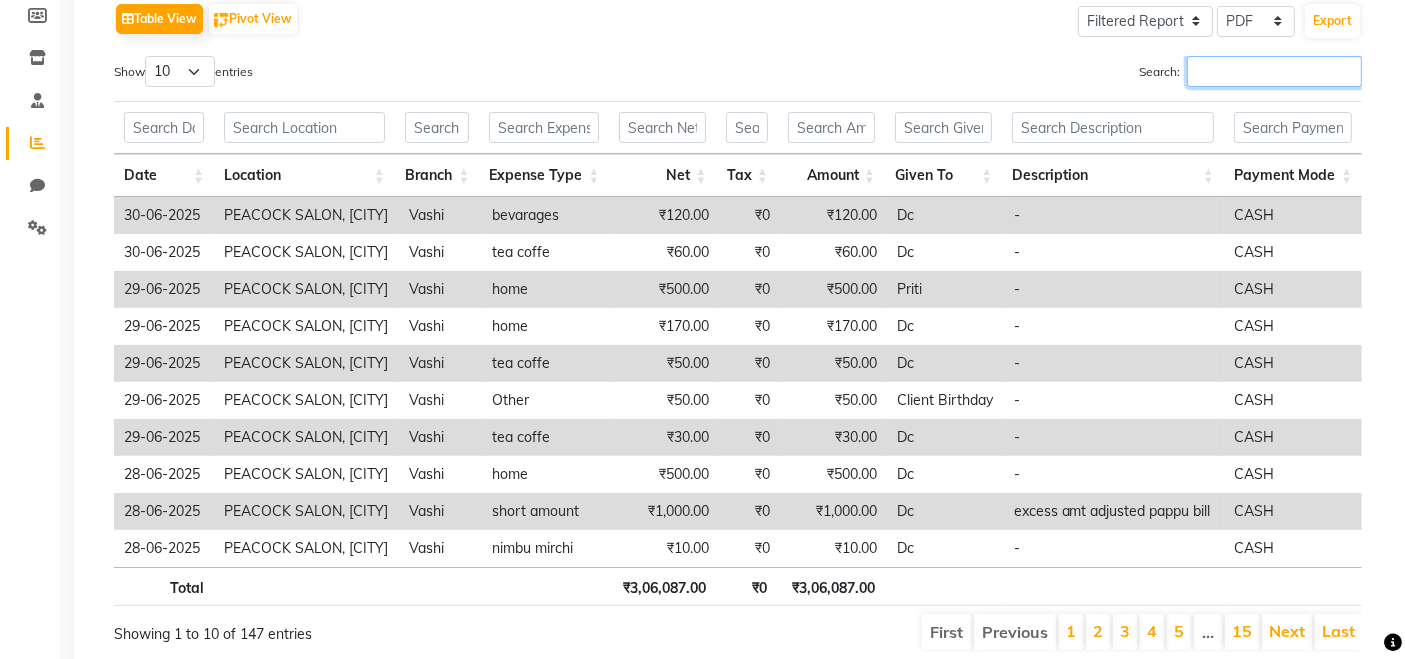 click on "Search:" at bounding box center [1274, 71] 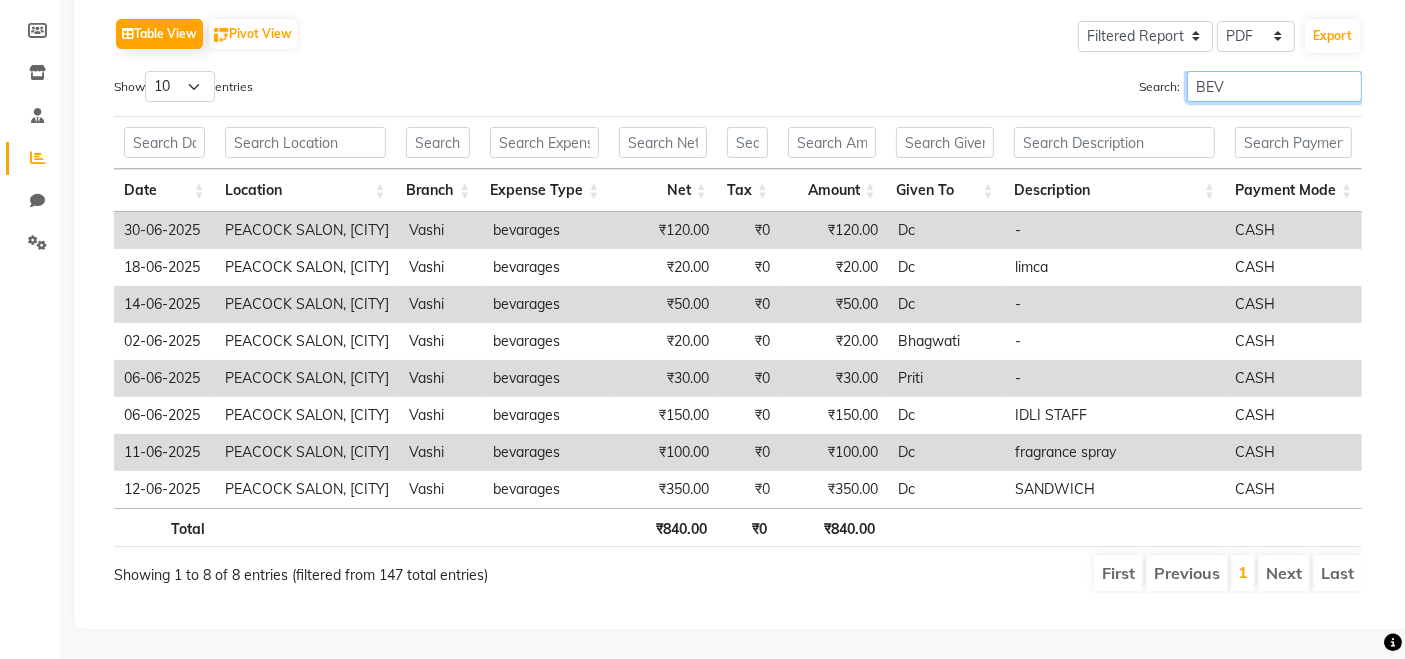 click on "BEV" at bounding box center (1274, 86) 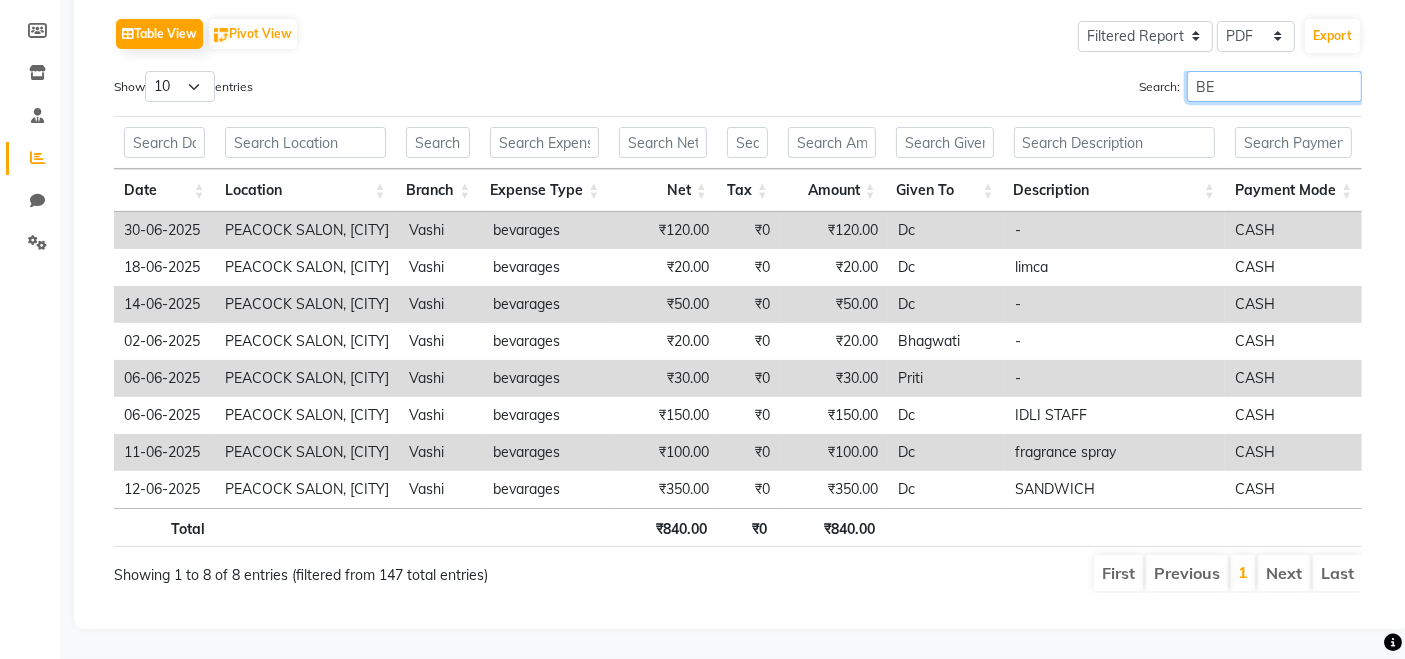 type on "B" 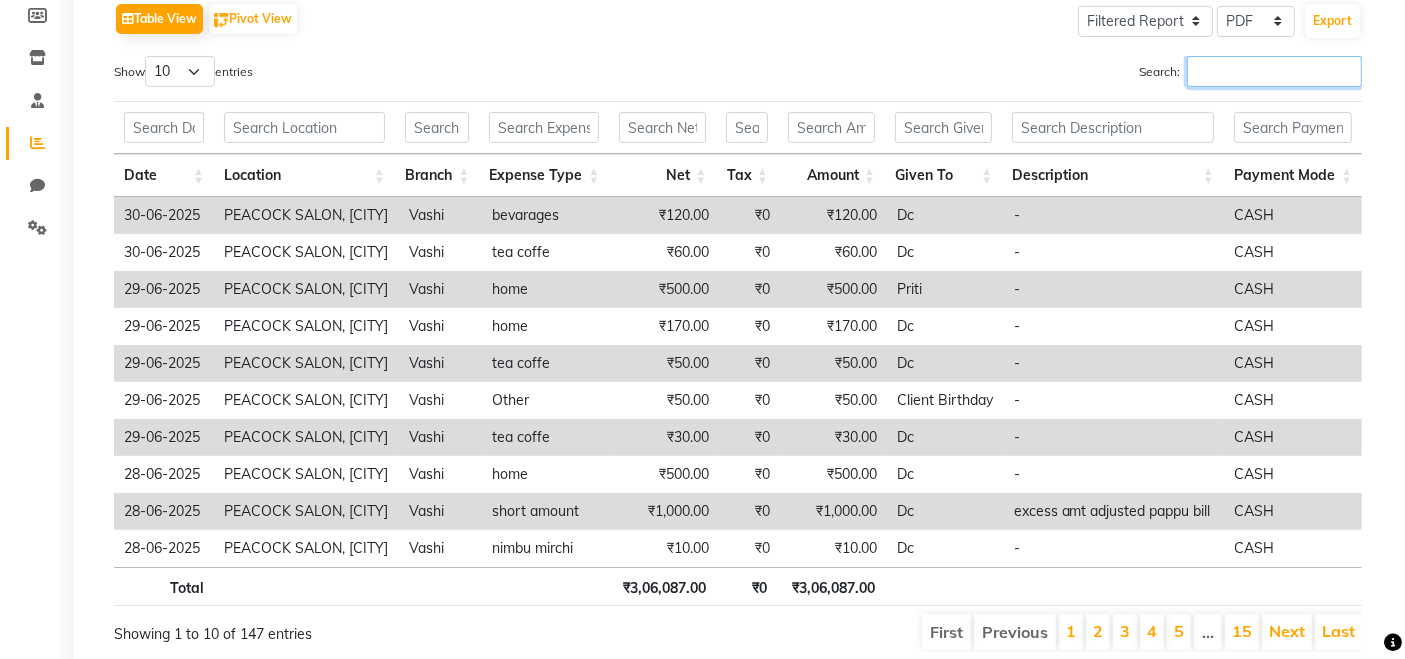 type 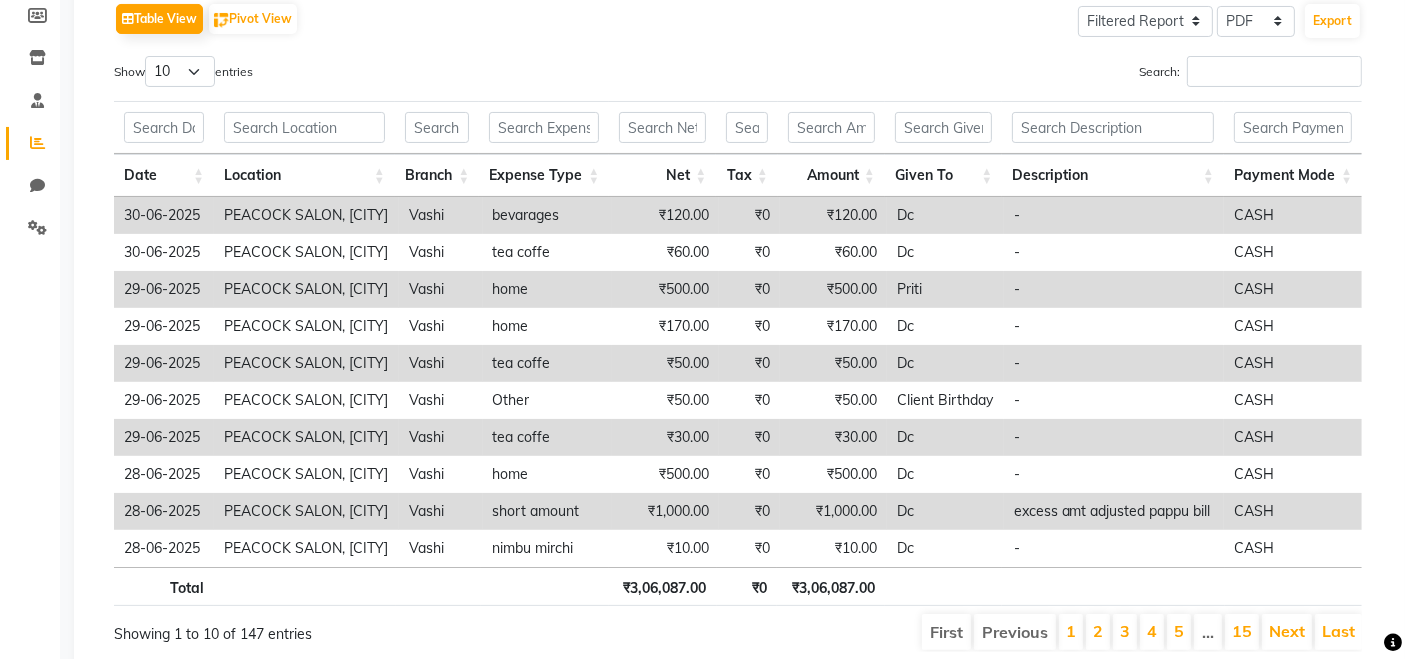 click on "1" at bounding box center [1071, 632] 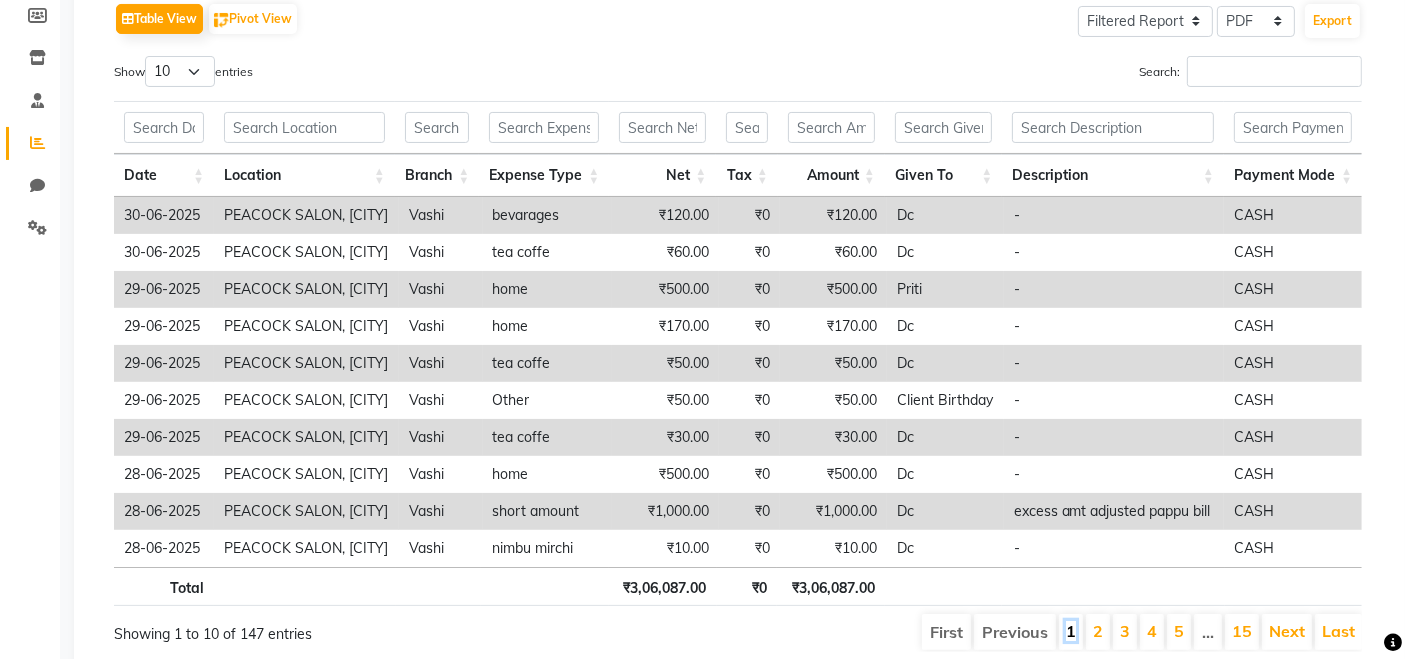 click on "1" at bounding box center [1071, 631] 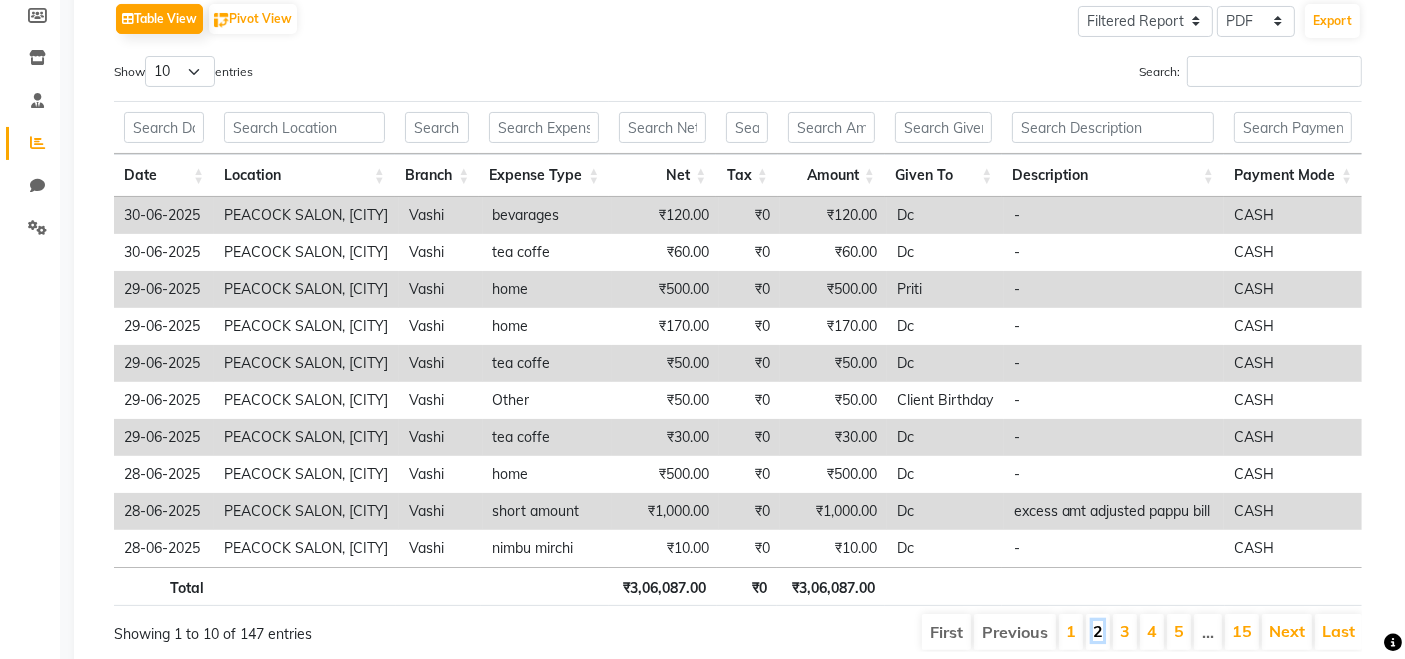 click on "2" at bounding box center [1098, 631] 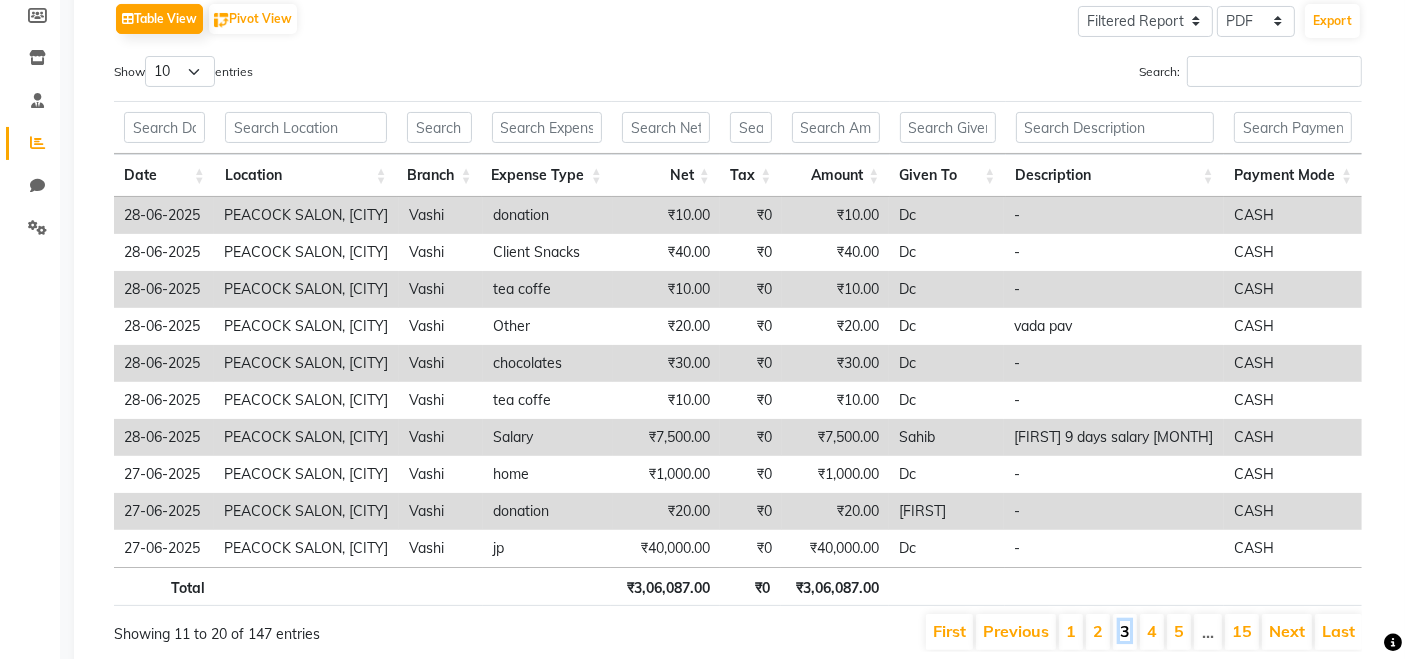 click on "3" at bounding box center (1125, 631) 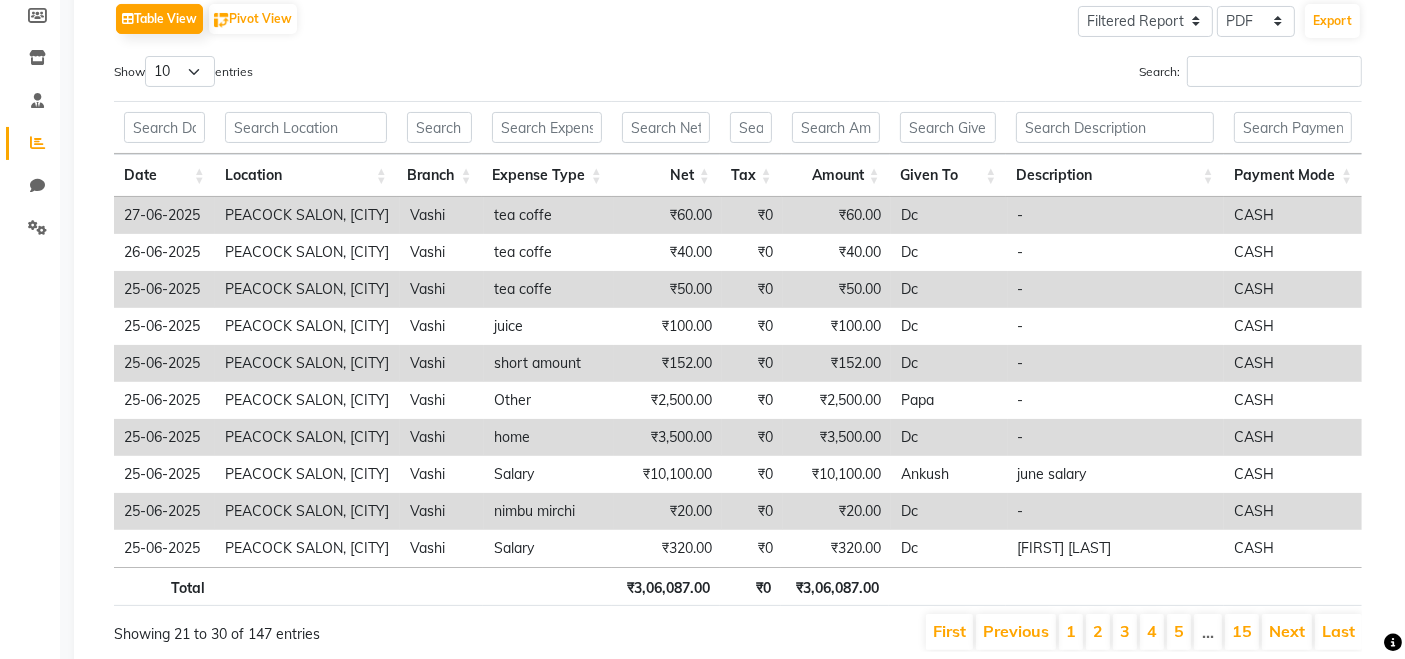 click on "3" at bounding box center (1125, 631) 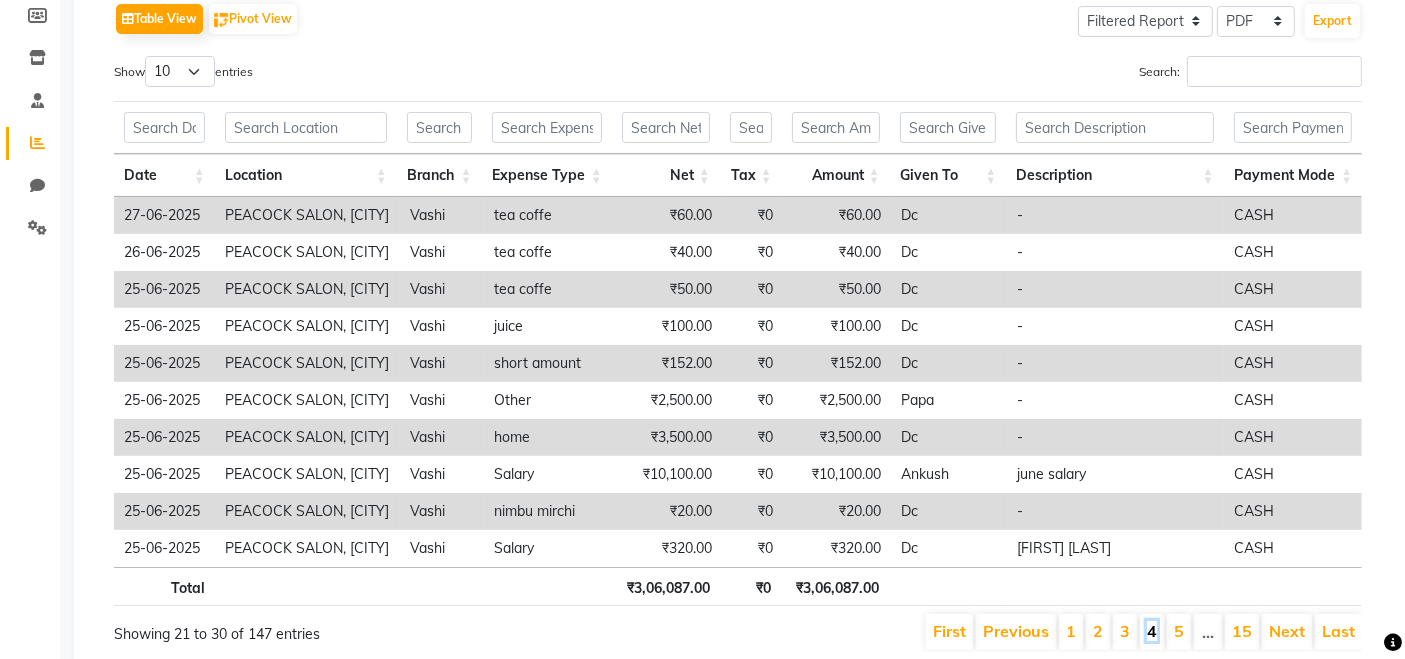 click on "4" at bounding box center [1152, 631] 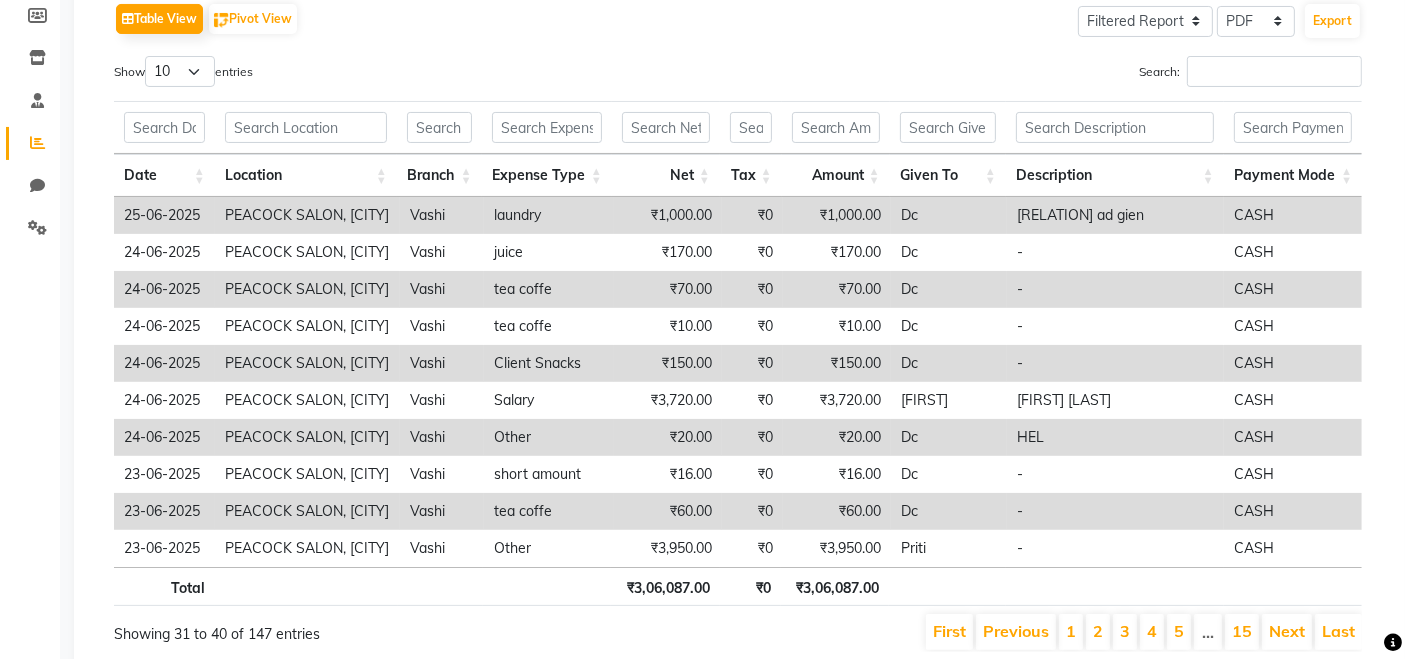 click on "4" at bounding box center (1152, 631) 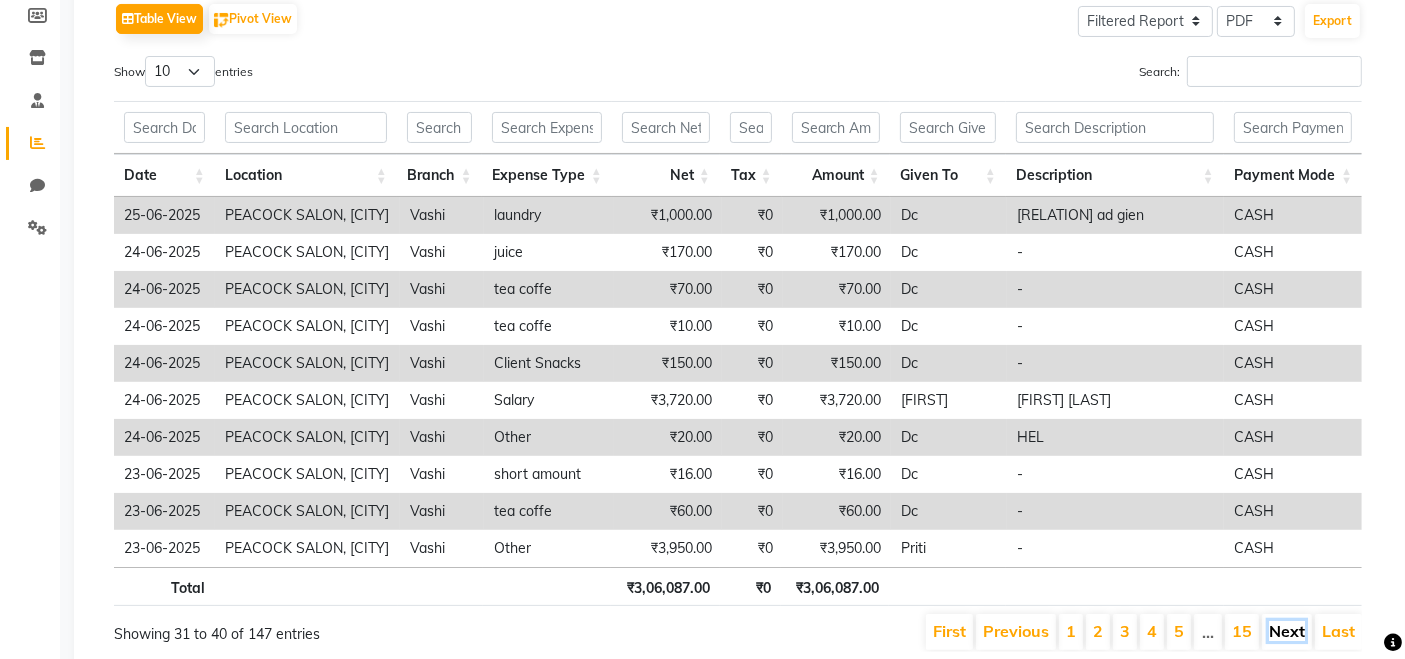 click on "Next" at bounding box center (1287, 631) 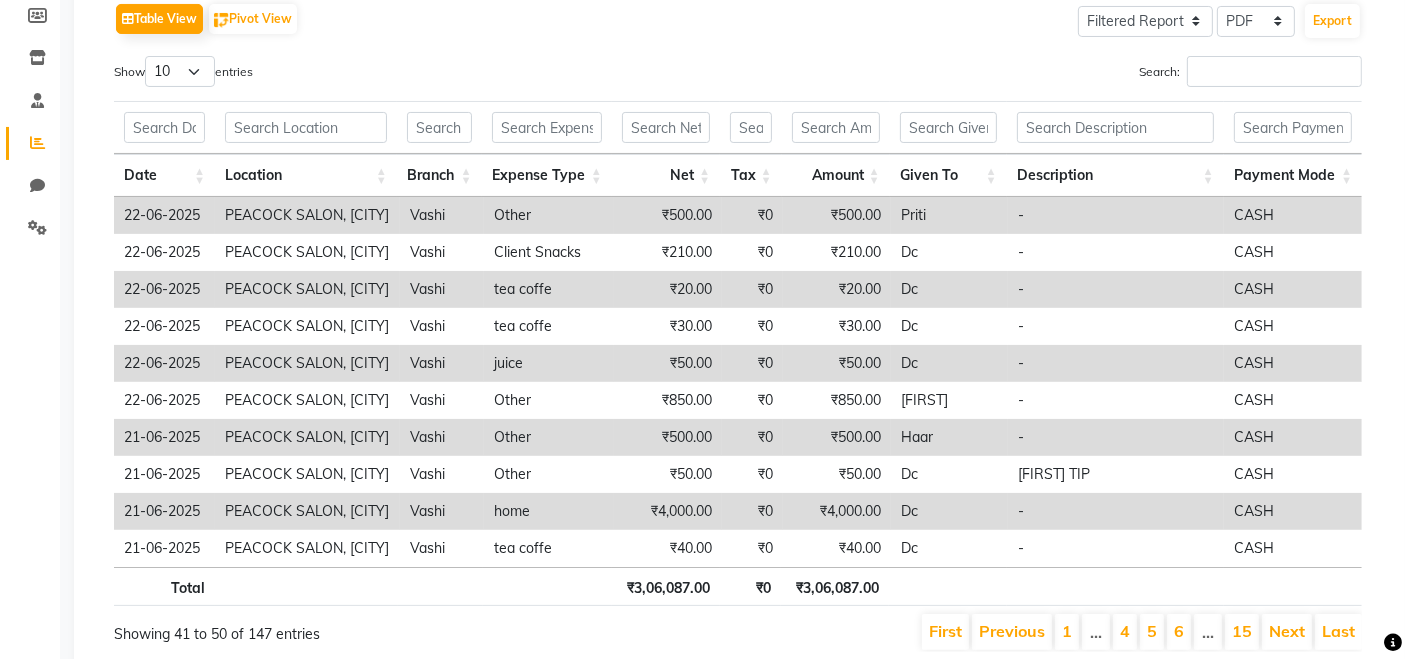 click on "Next" at bounding box center (1287, 631) 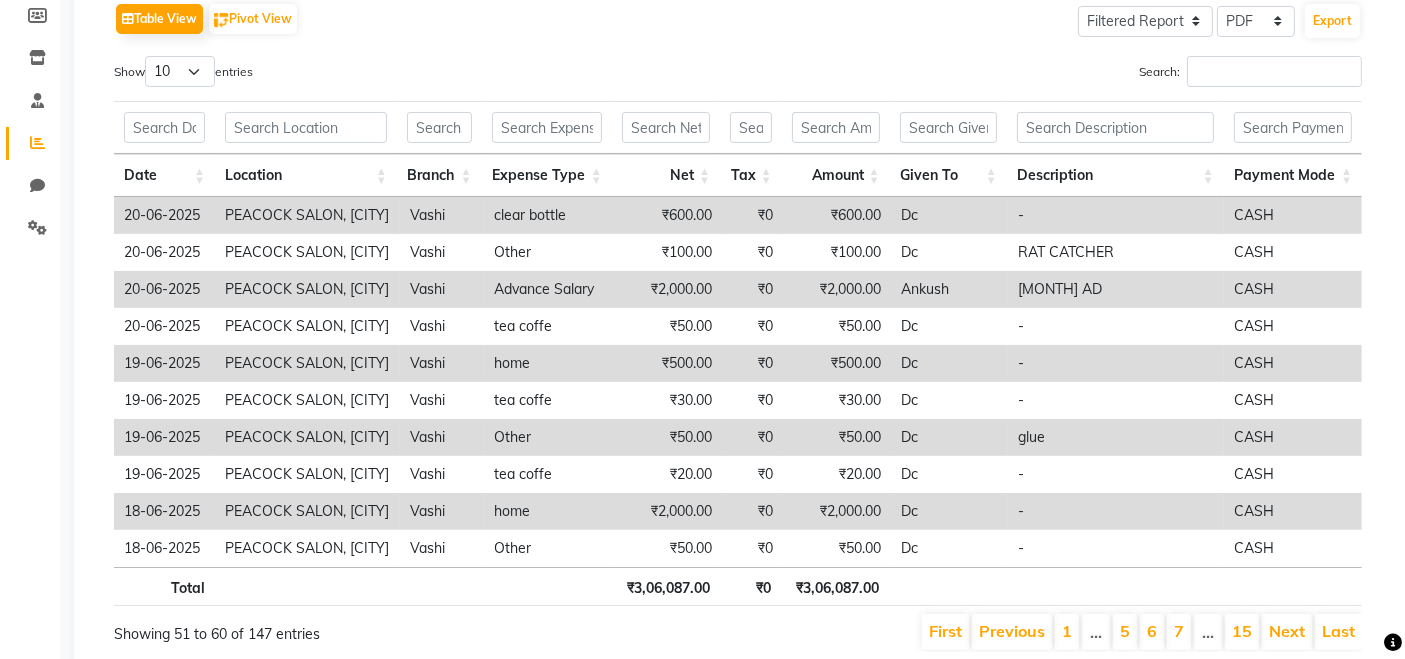 click on "Next" at bounding box center [1287, 631] 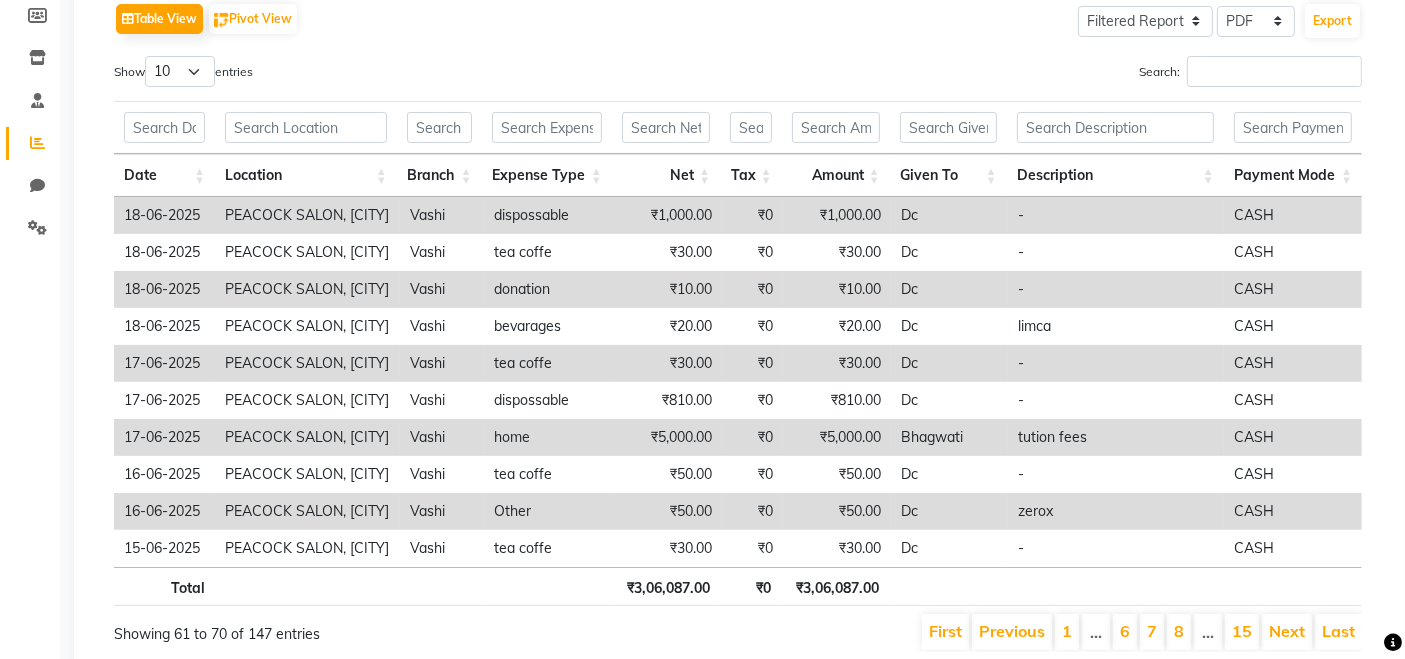 click on "Next" at bounding box center [1287, 631] 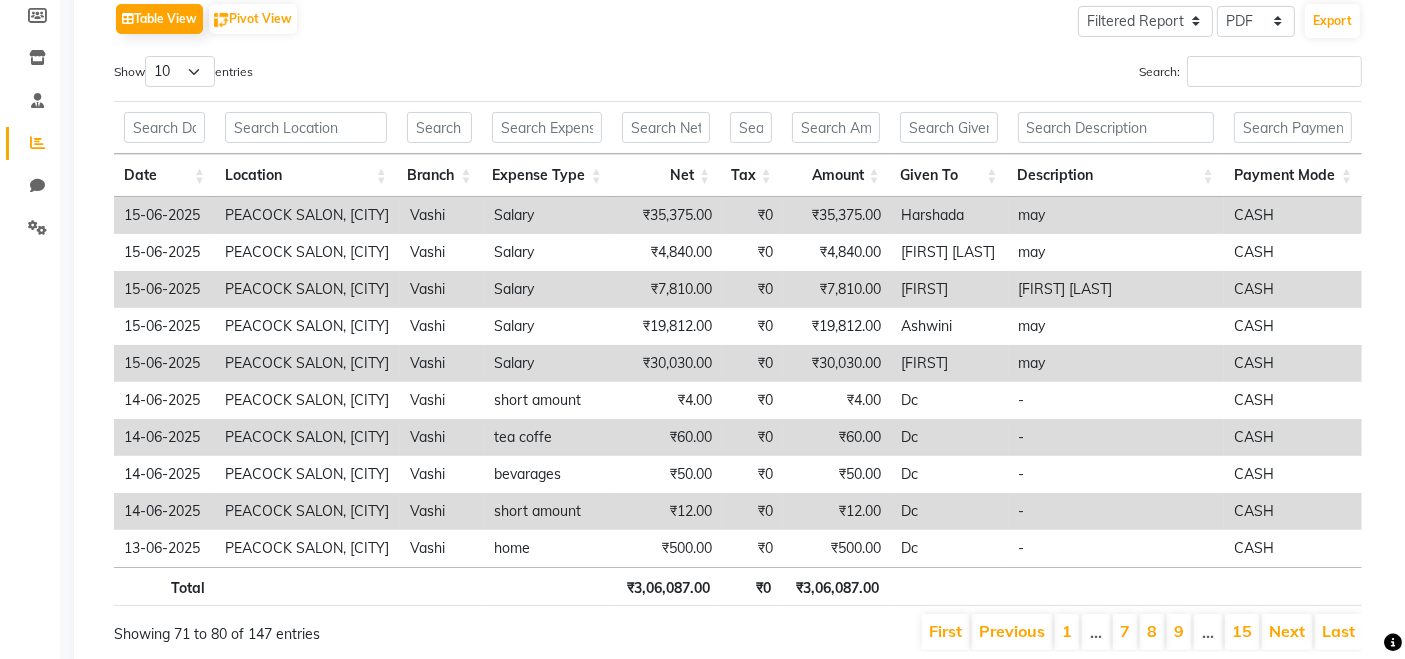 click on "Next" at bounding box center (1287, 631) 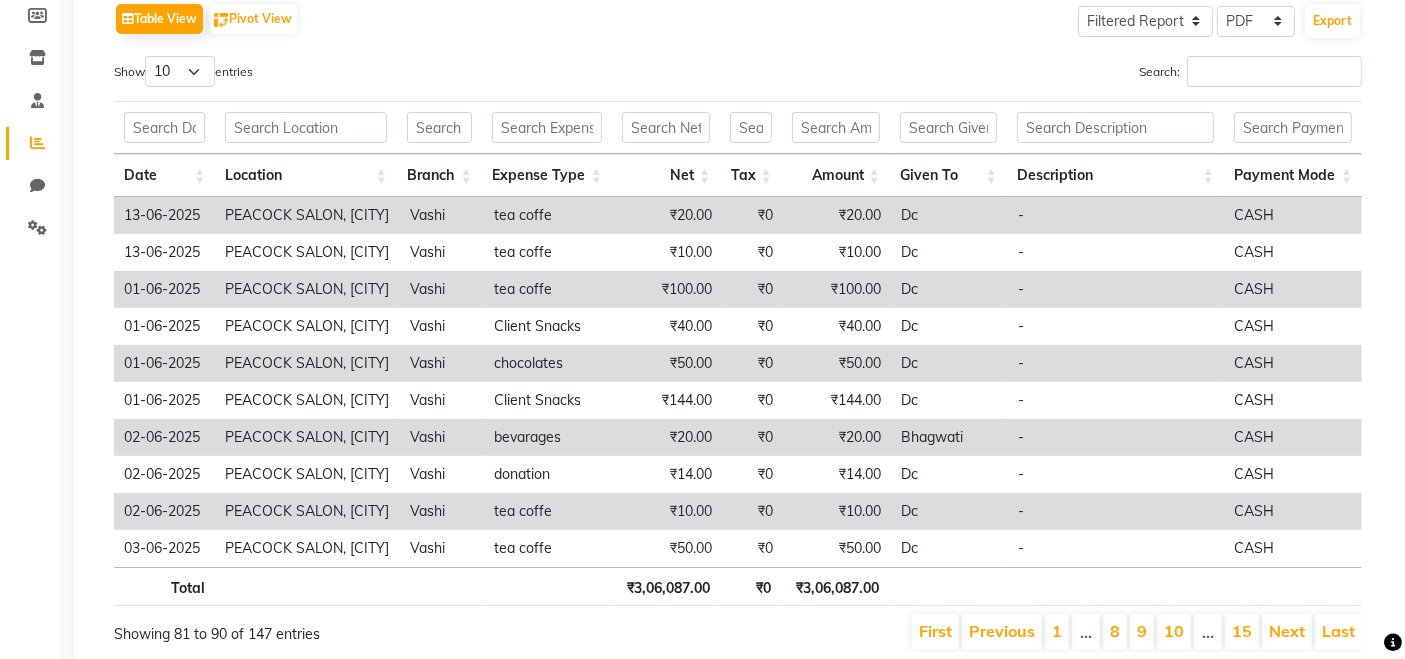 click on "Next" at bounding box center [1287, 631] 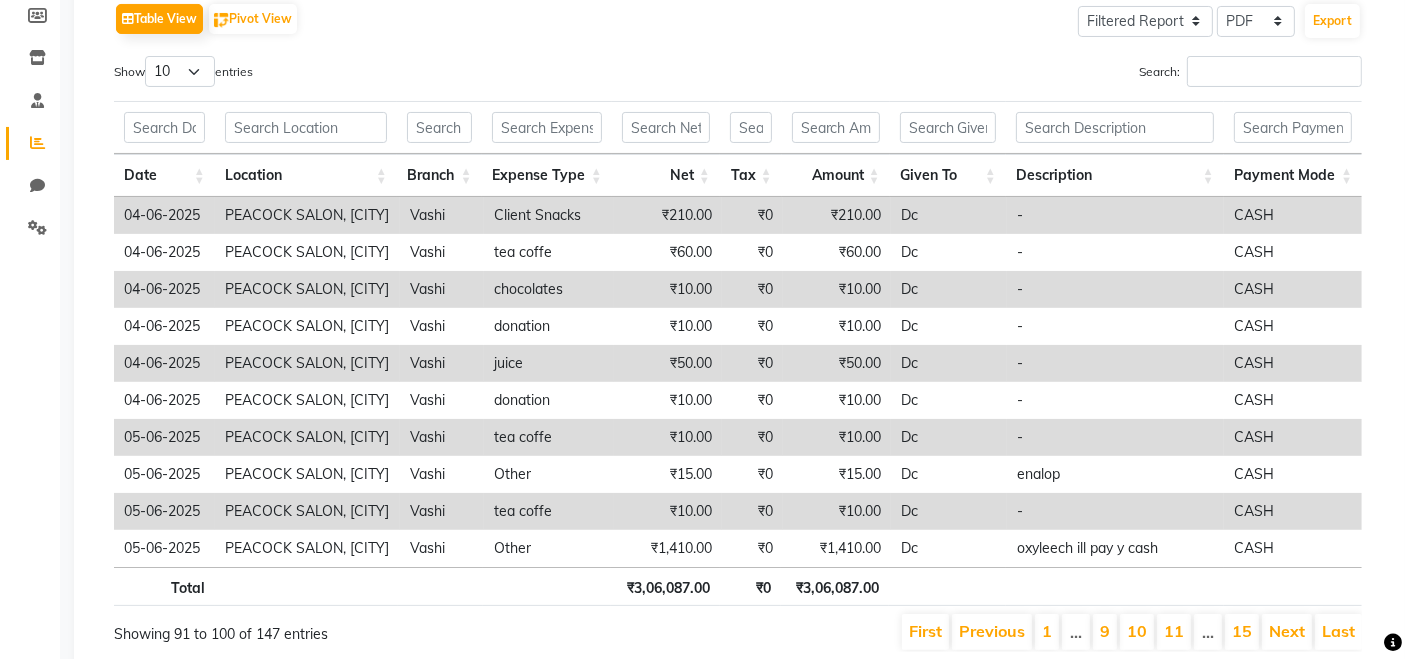 click on "Next" at bounding box center (1287, 631) 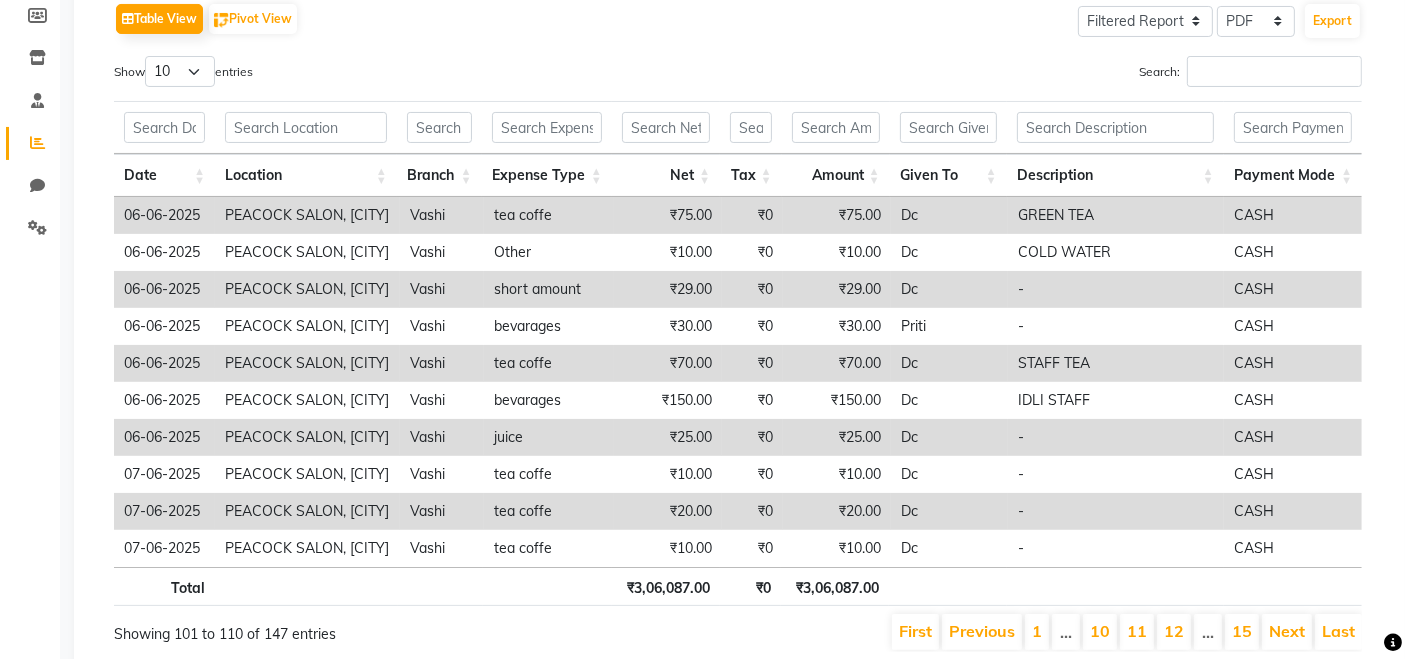 click on "Next" at bounding box center [1287, 631] 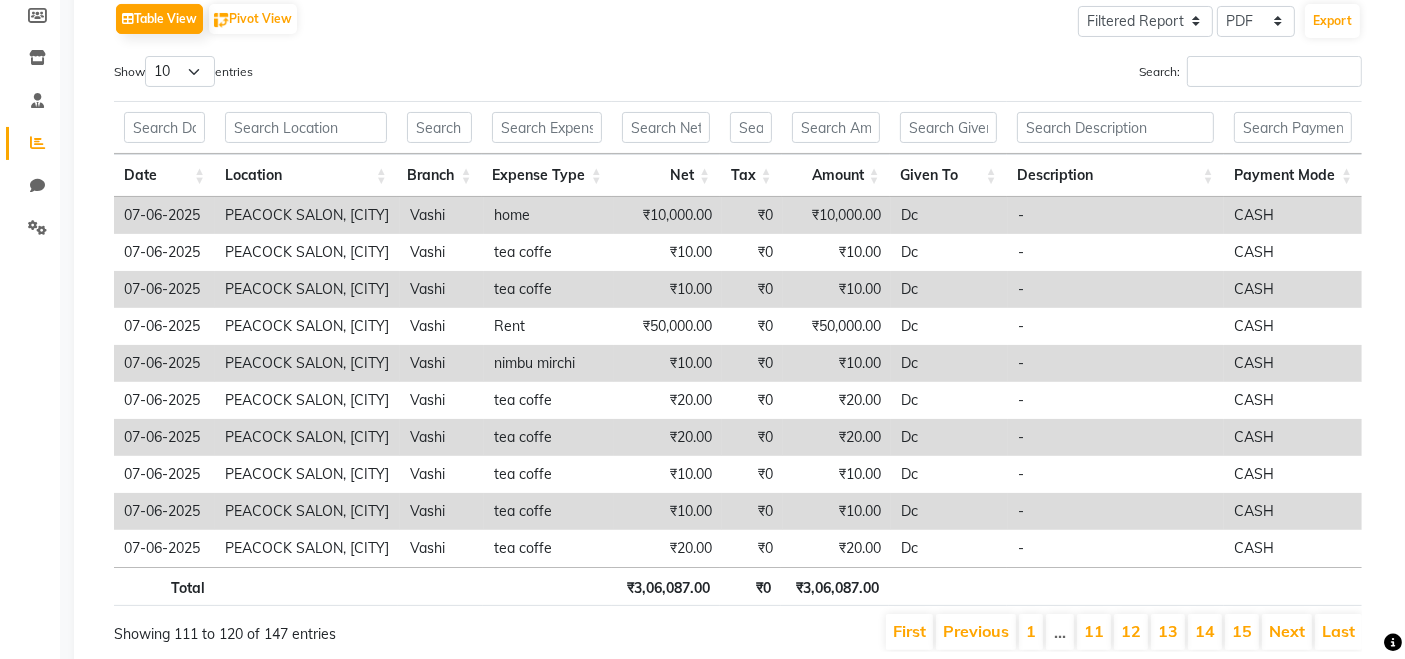 click on "Next" at bounding box center (1287, 631) 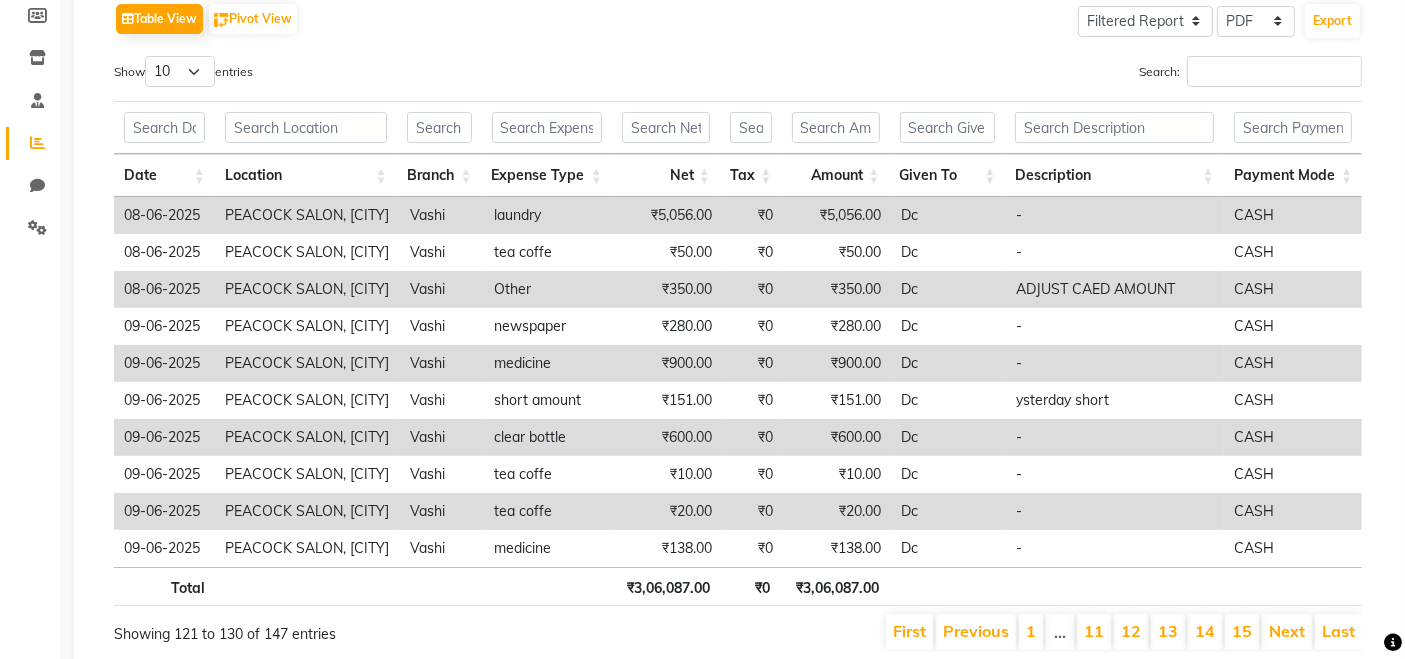 click on "Next" at bounding box center [1287, 631] 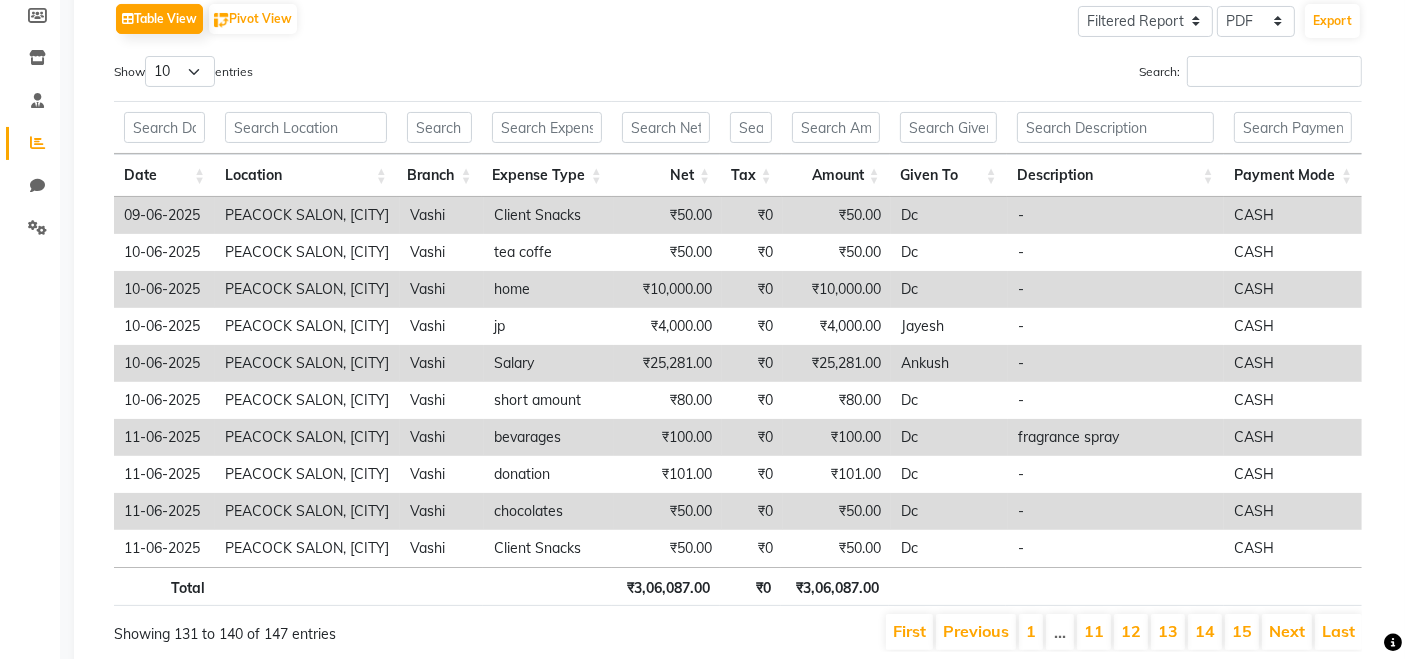 click on "Next" at bounding box center [1287, 631] 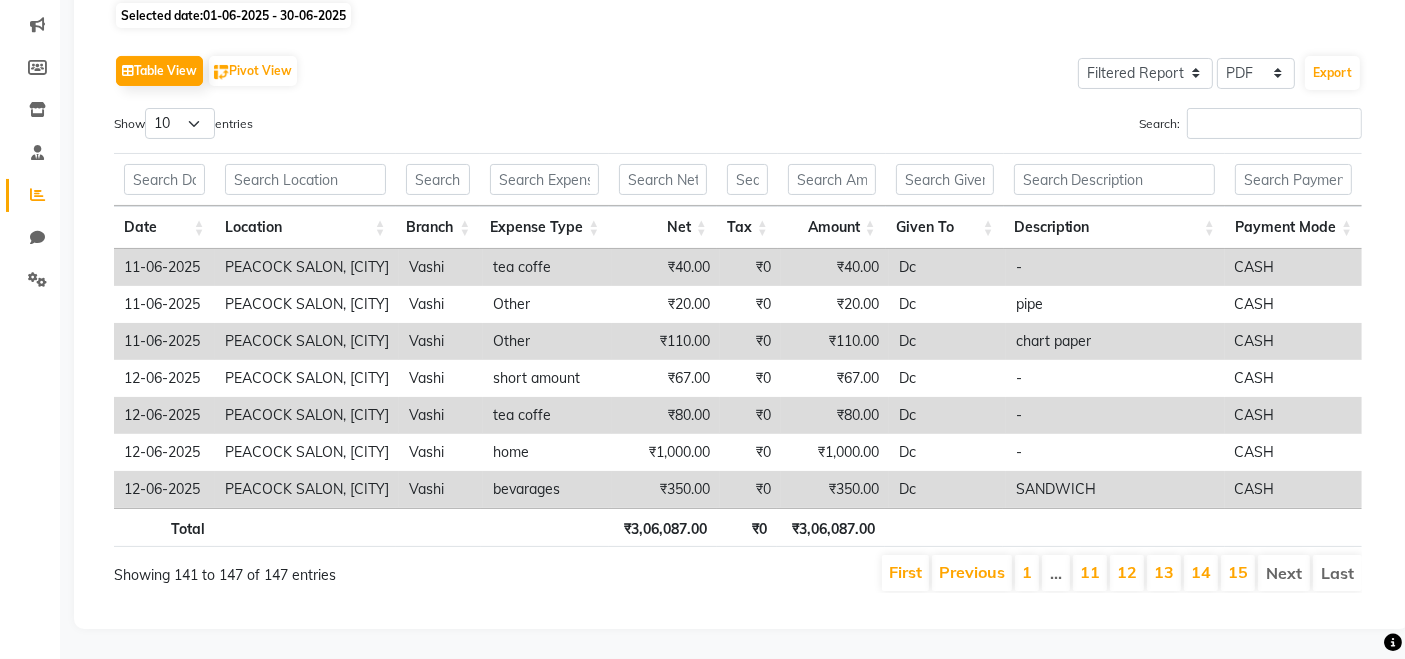 click on "Next" at bounding box center [1284, 573] 